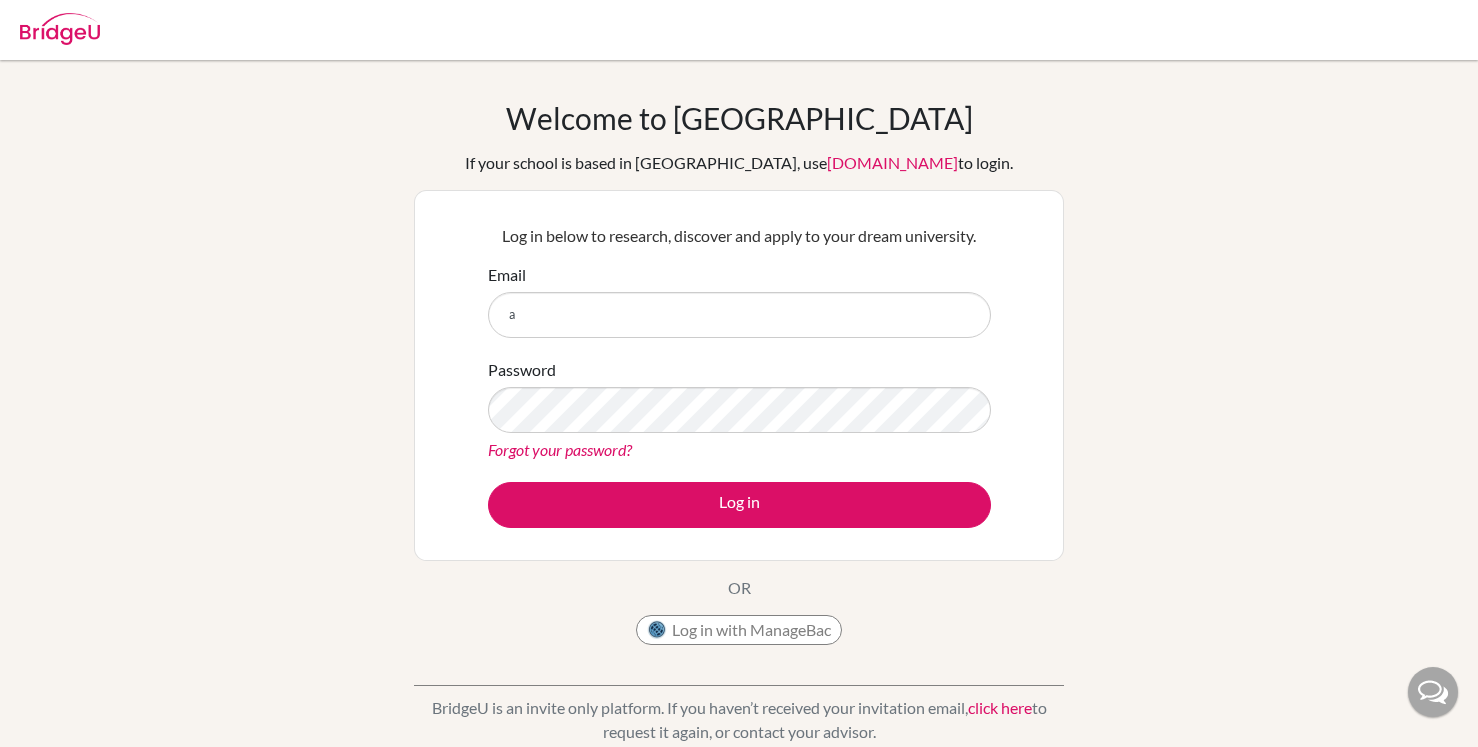 scroll, scrollTop: 0, scrollLeft: 0, axis: both 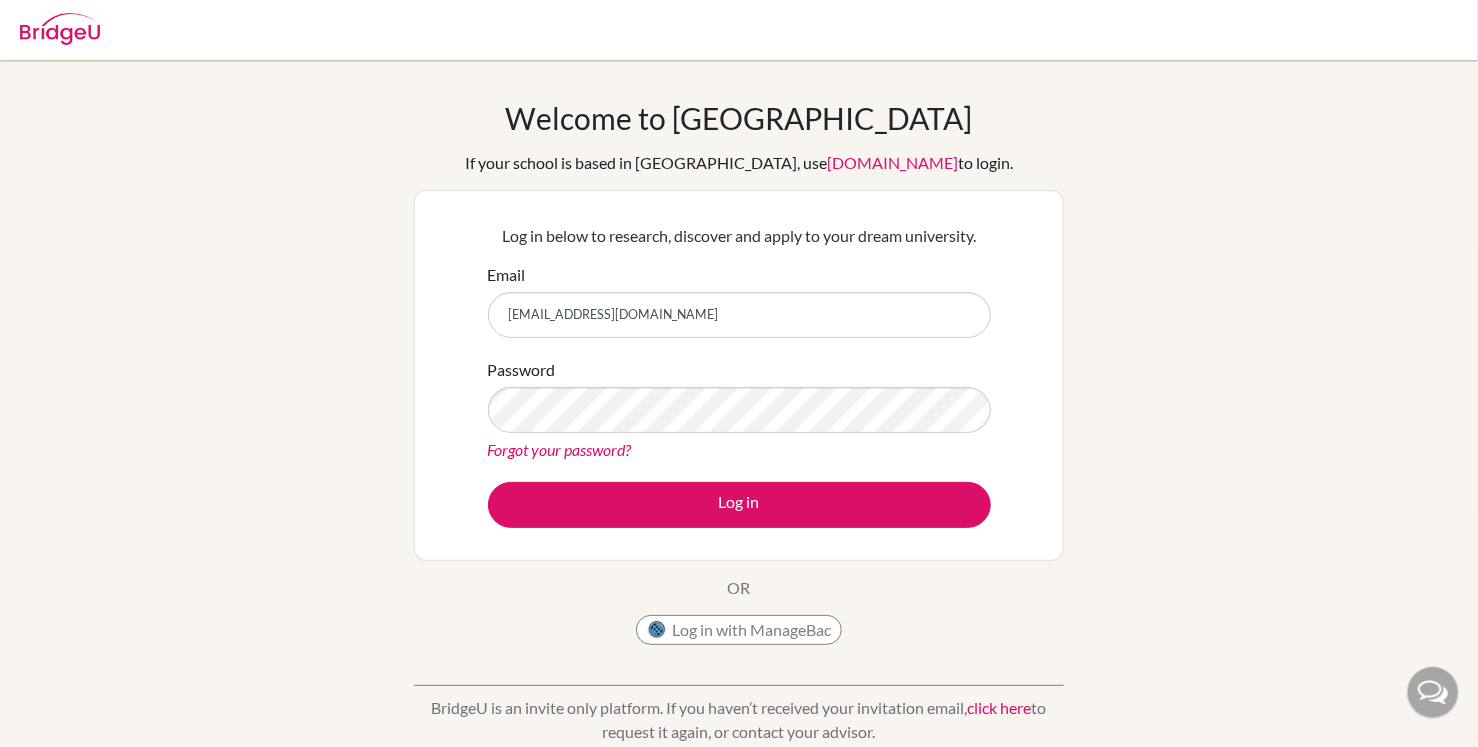 type on "ars@cpsglobalschool.com" 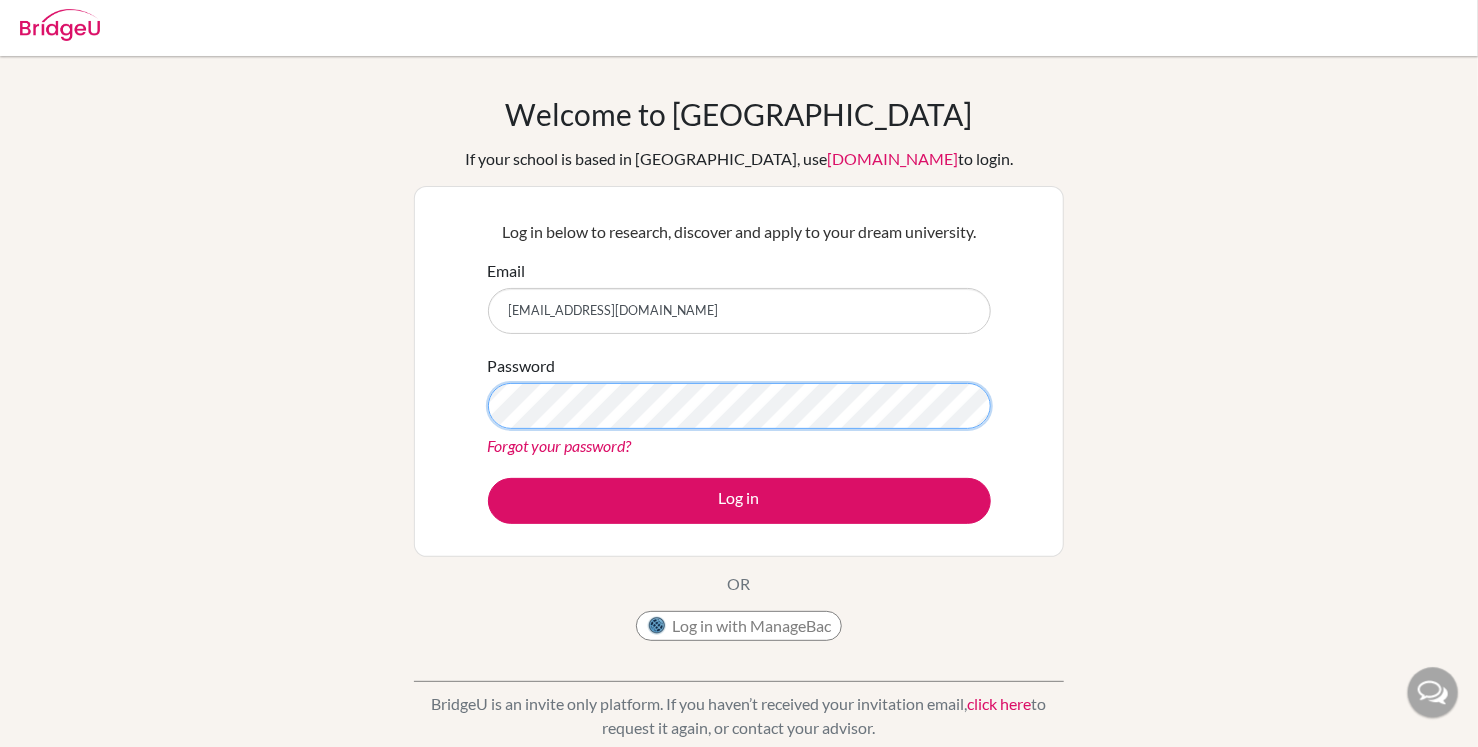 scroll, scrollTop: 0, scrollLeft: 0, axis: both 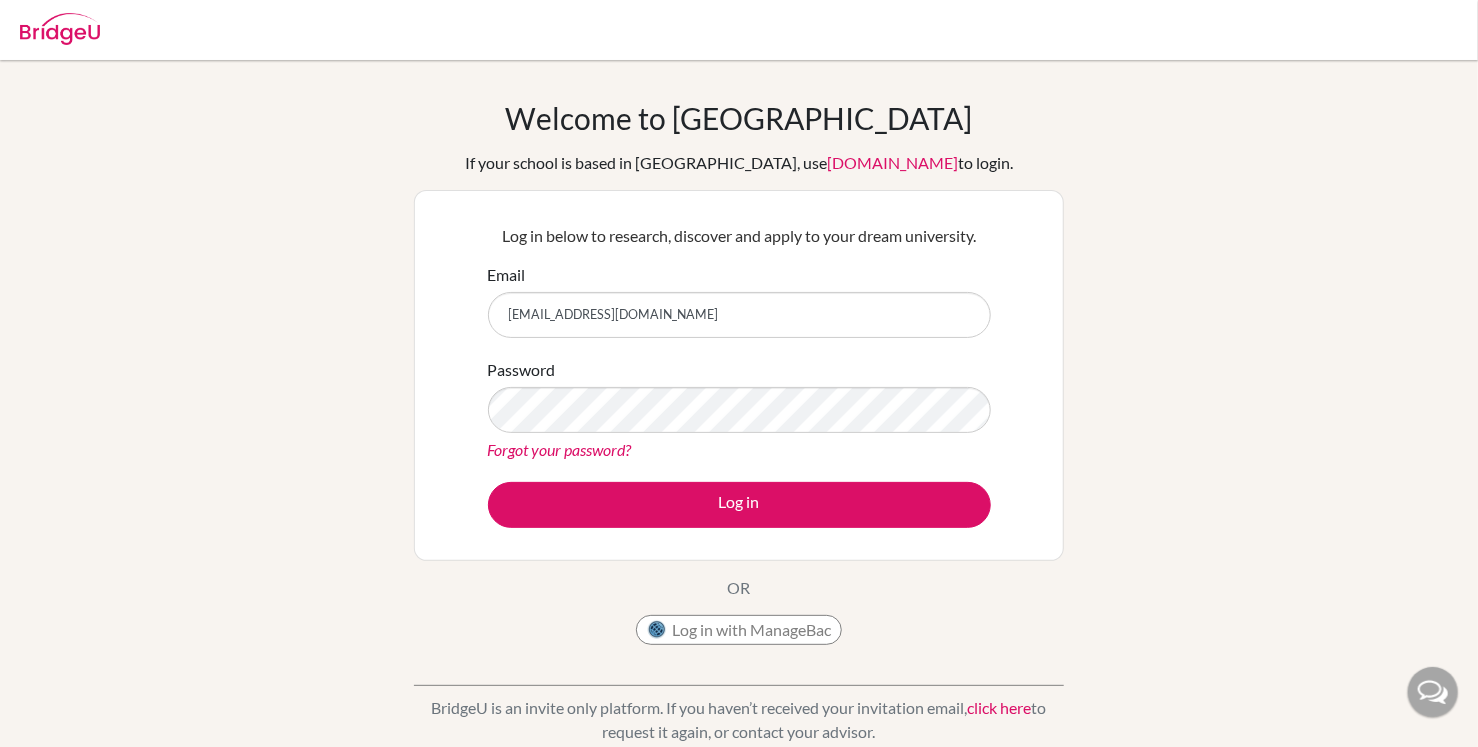 click on "Password
Forgot your password?" at bounding box center [739, 410] 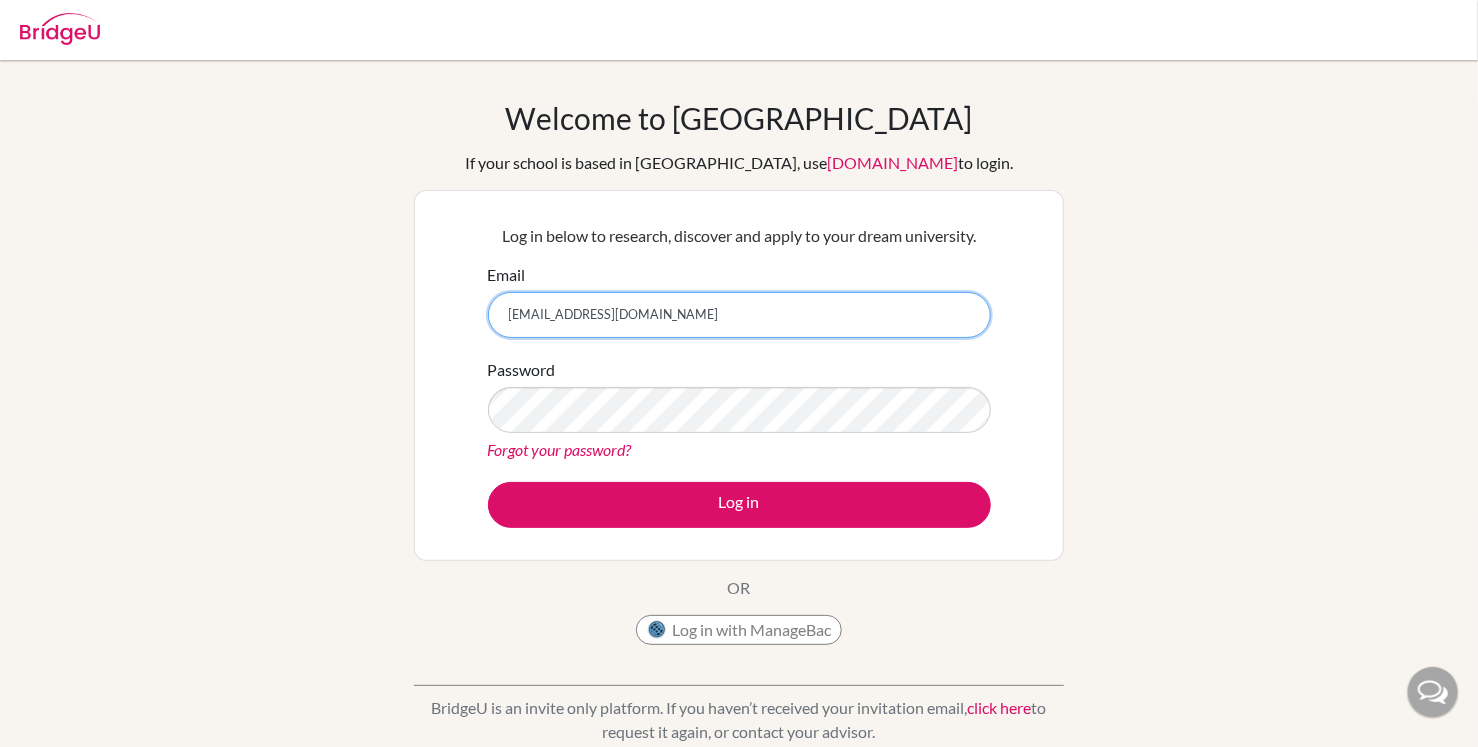 click on "ars@cpsglobalschool.com" at bounding box center [739, 315] 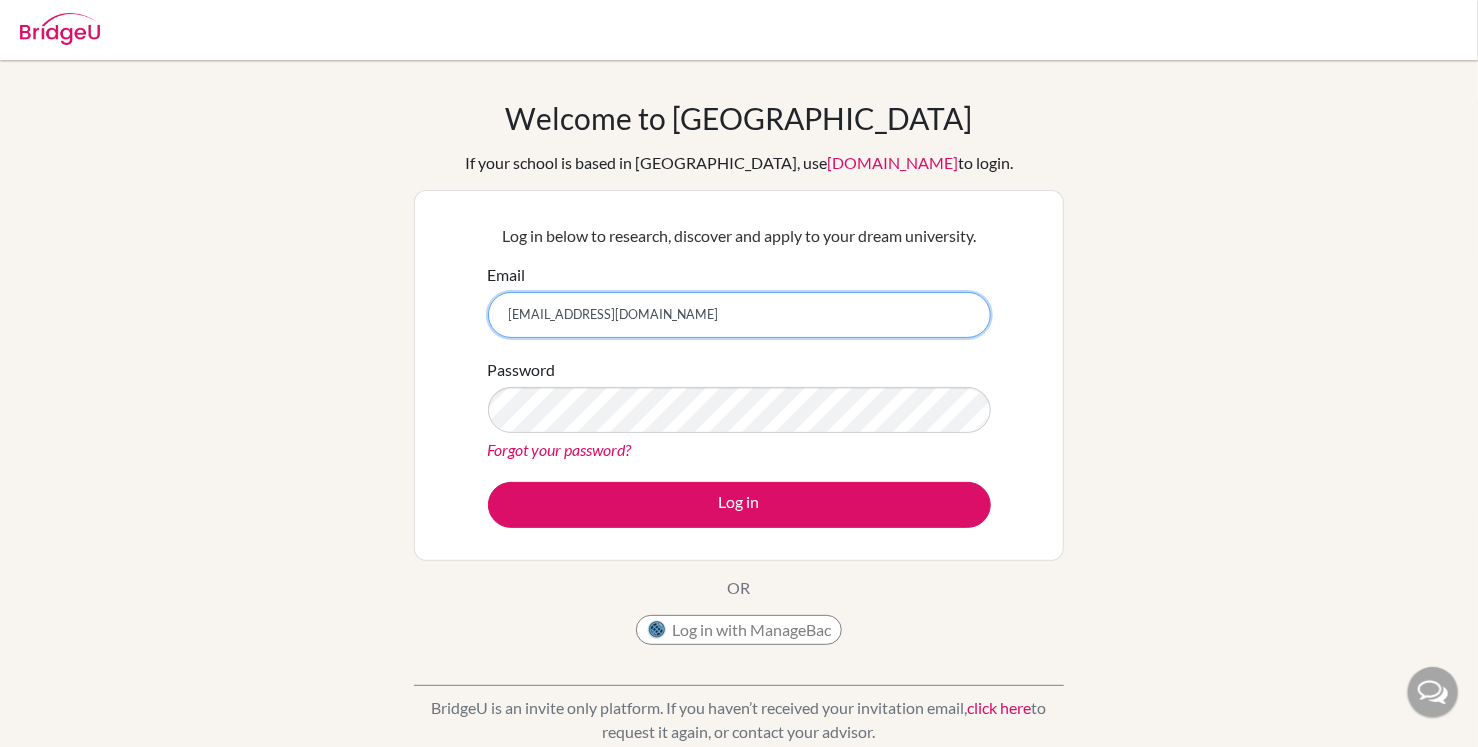 type on "[EMAIL_ADDRESS][DOMAIN_NAME]" 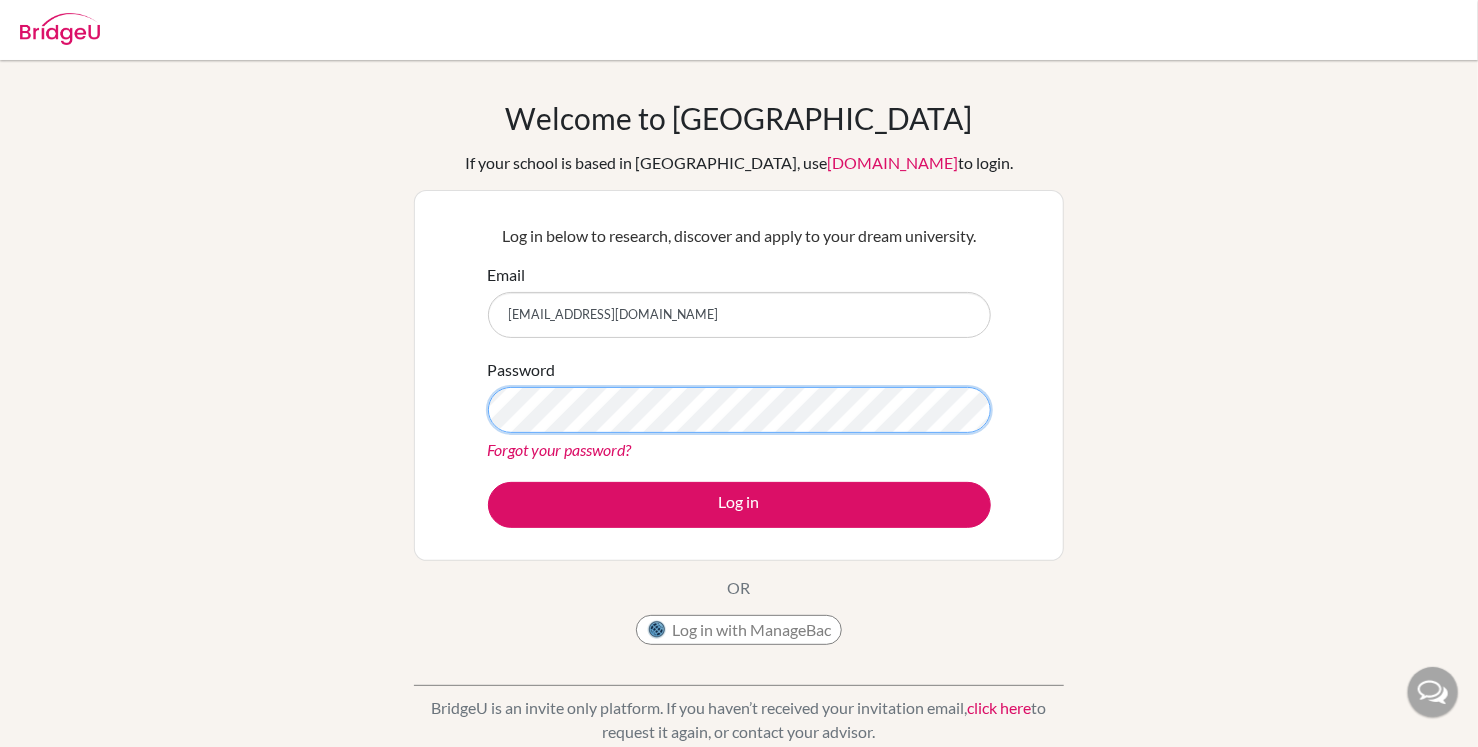click on "Log in" at bounding box center [739, 505] 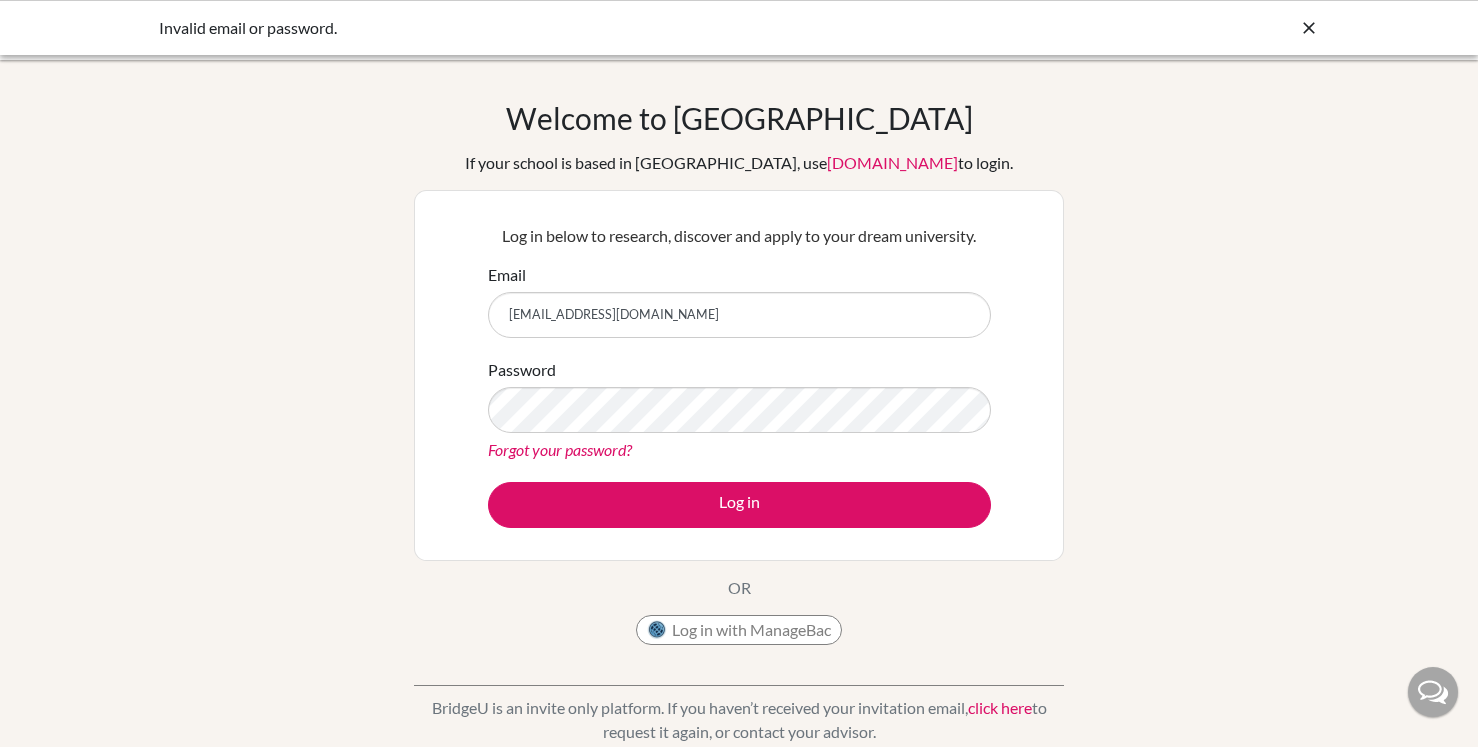 scroll, scrollTop: 0, scrollLeft: 0, axis: both 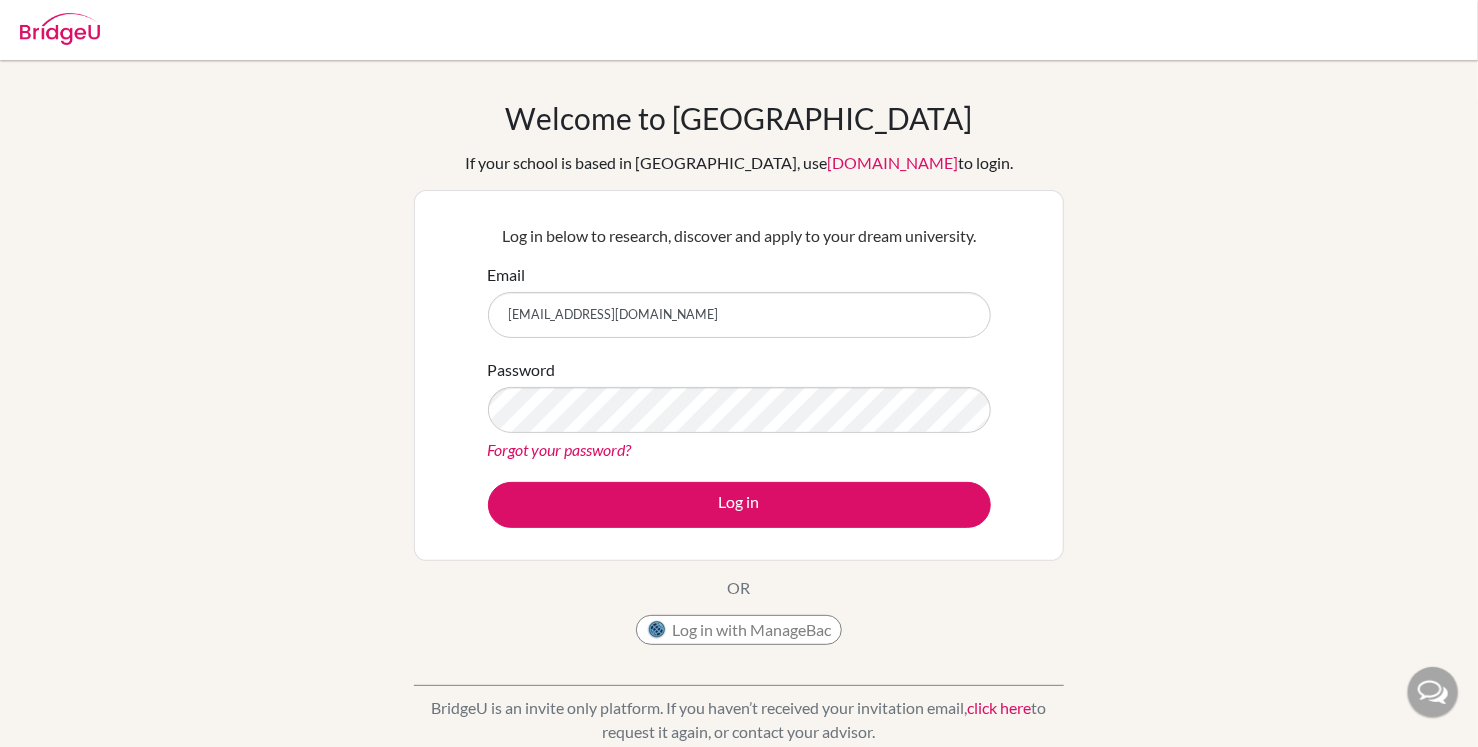 type on "[EMAIL_ADDRESS][DOMAIN_NAME]" 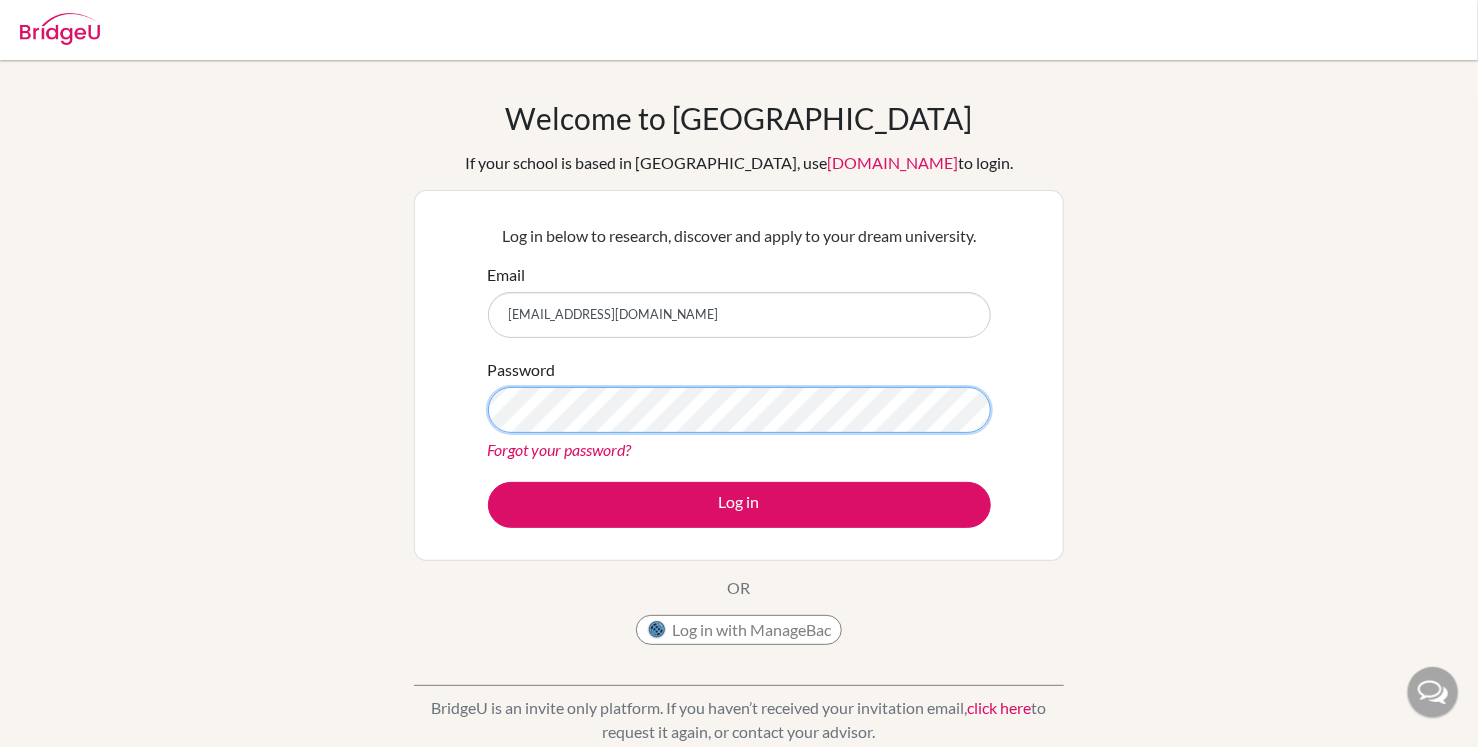 scroll, scrollTop: 0, scrollLeft: 0, axis: both 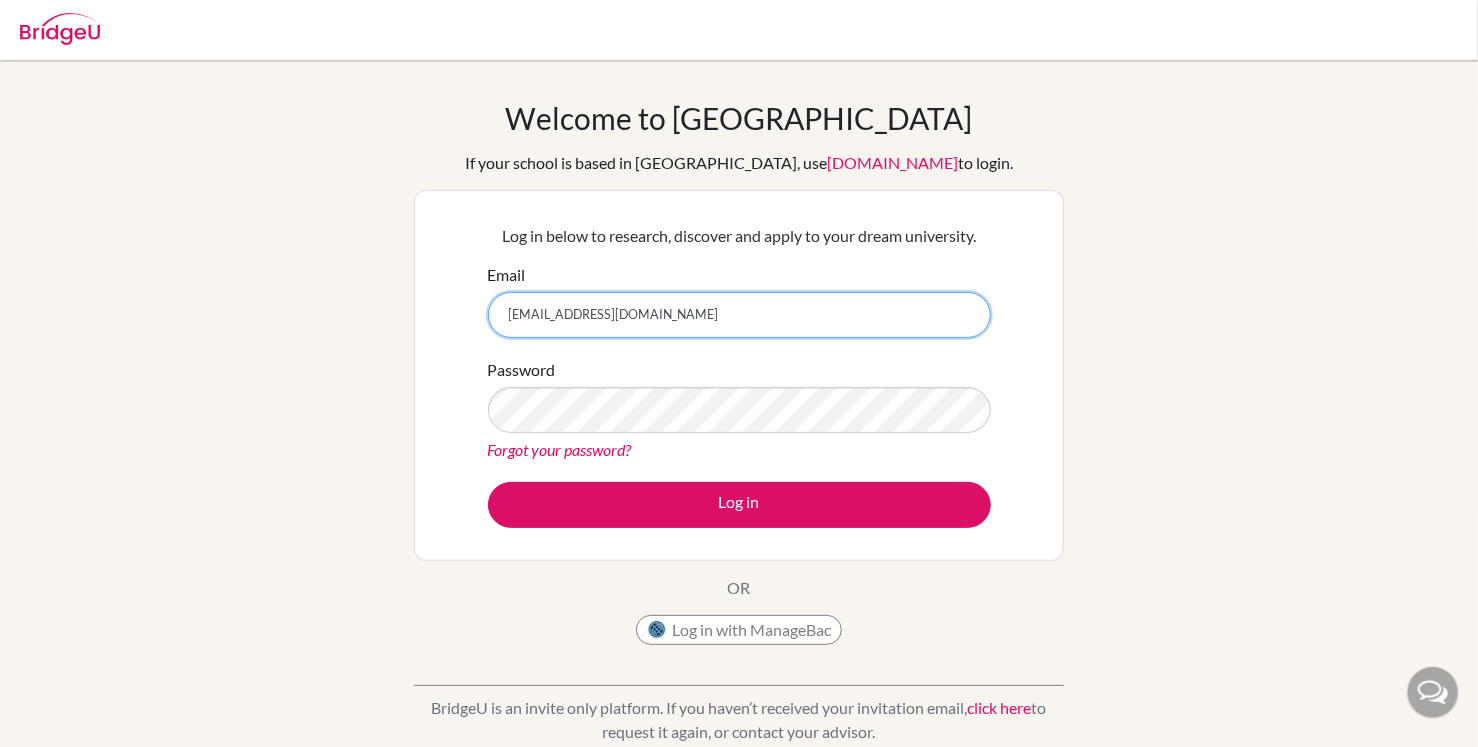 click on "successtimewealth@gmail.com" at bounding box center [739, 315] 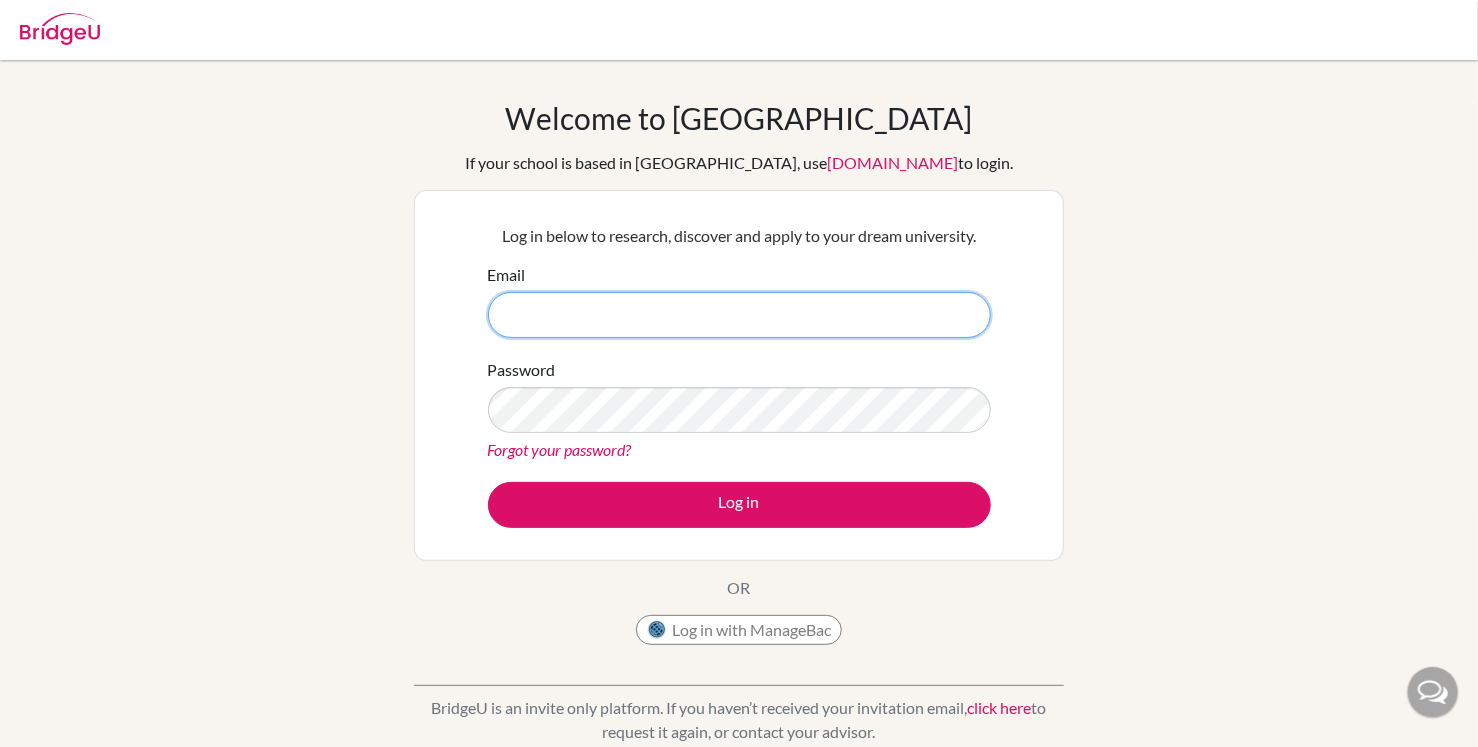click on "Email" at bounding box center [739, 315] 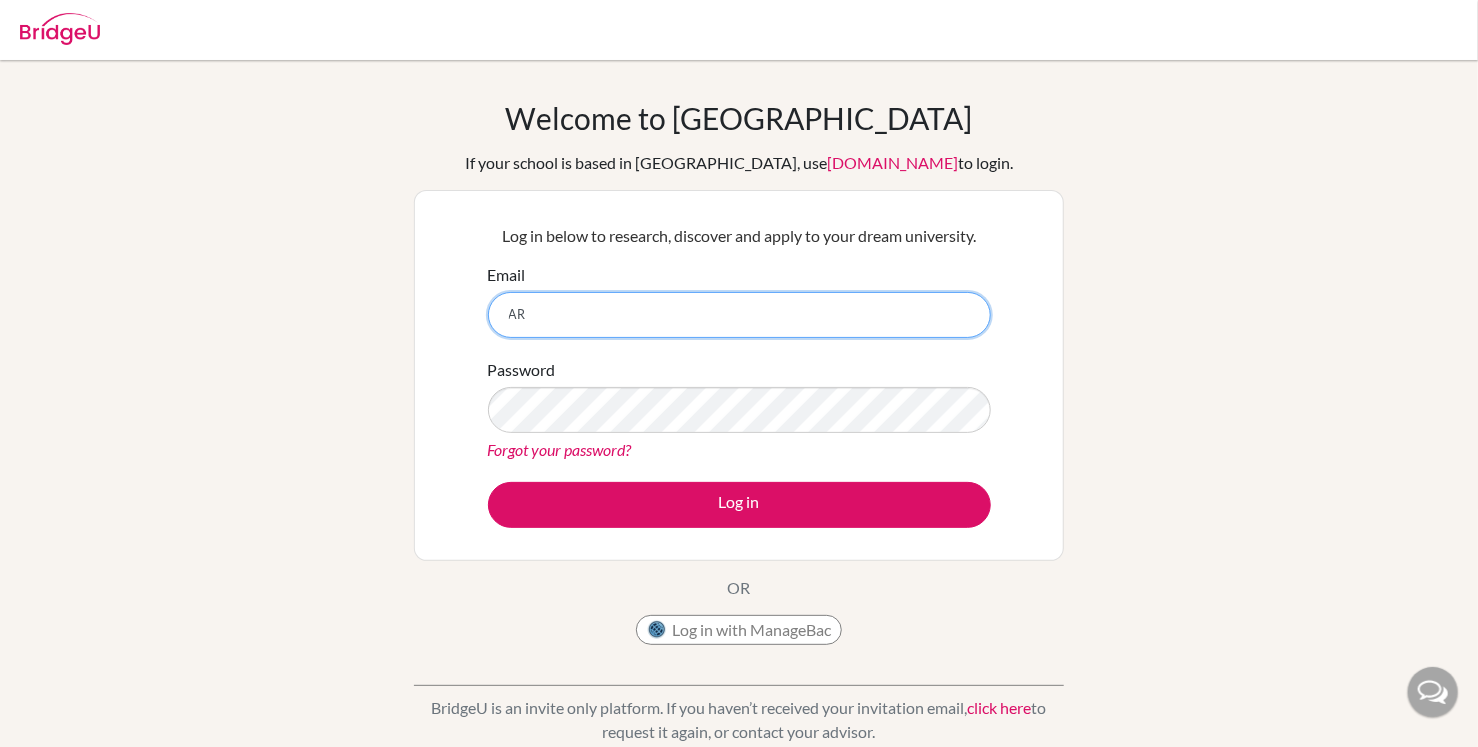 type on "A" 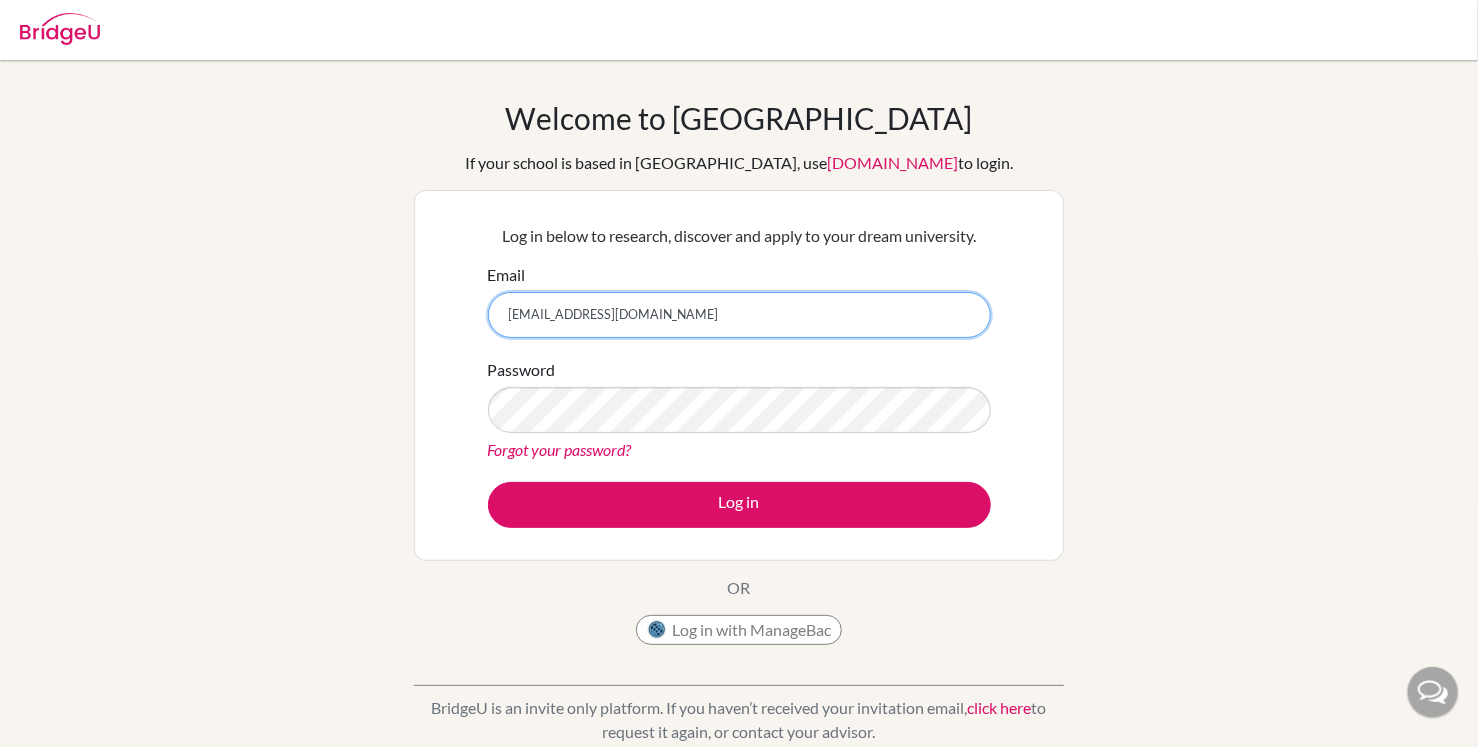 type on "[EMAIL_ADDRESS][DOMAIN_NAME]" 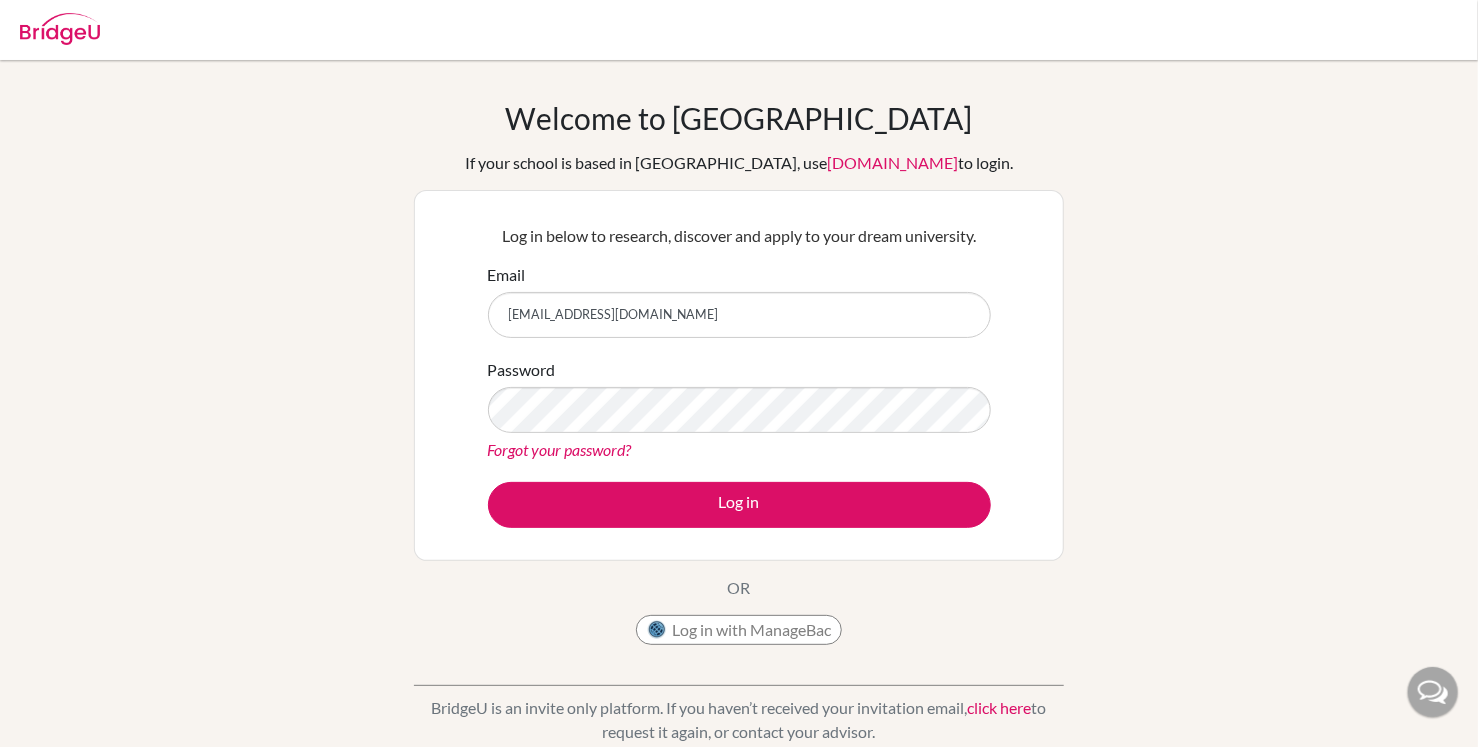 click on "Forgot your password?" at bounding box center [560, 449] 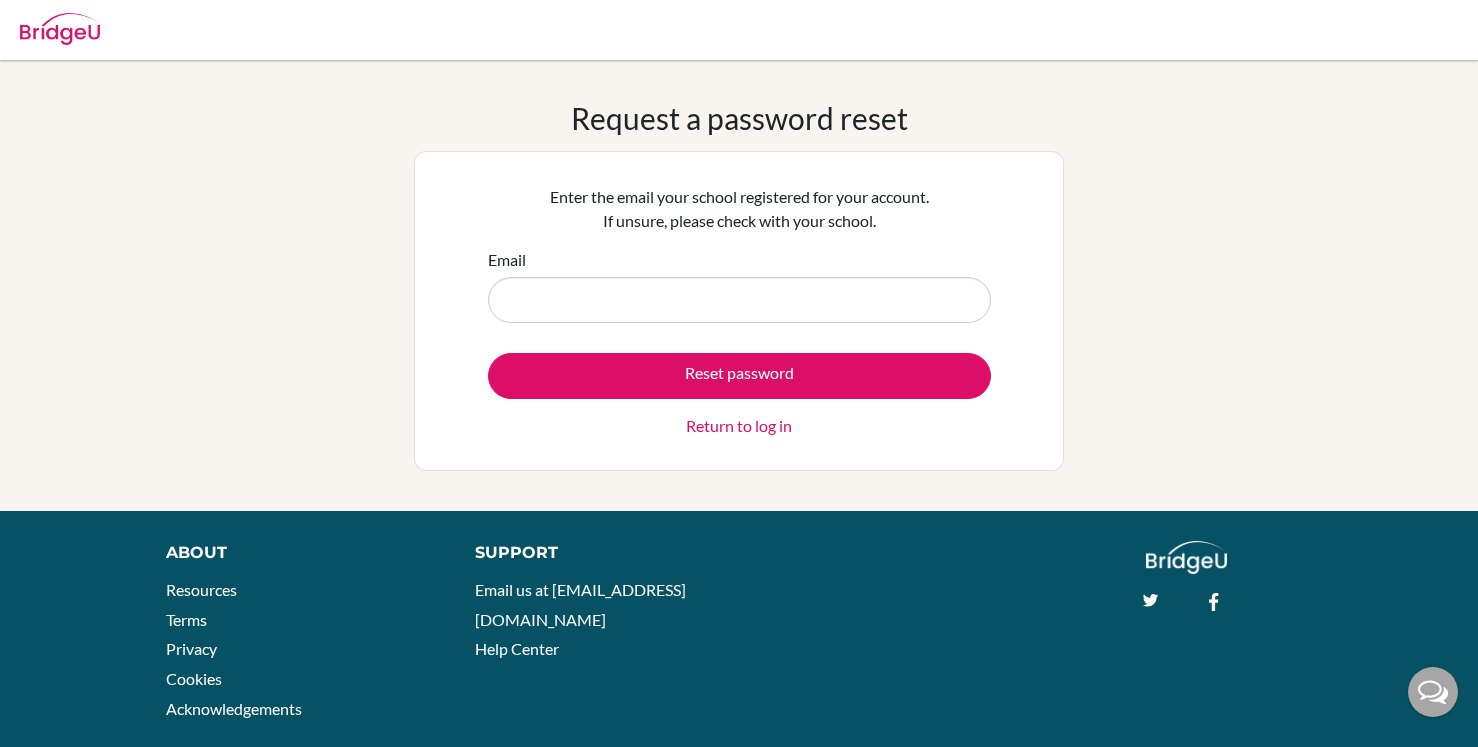 scroll, scrollTop: 0, scrollLeft: 0, axis: both 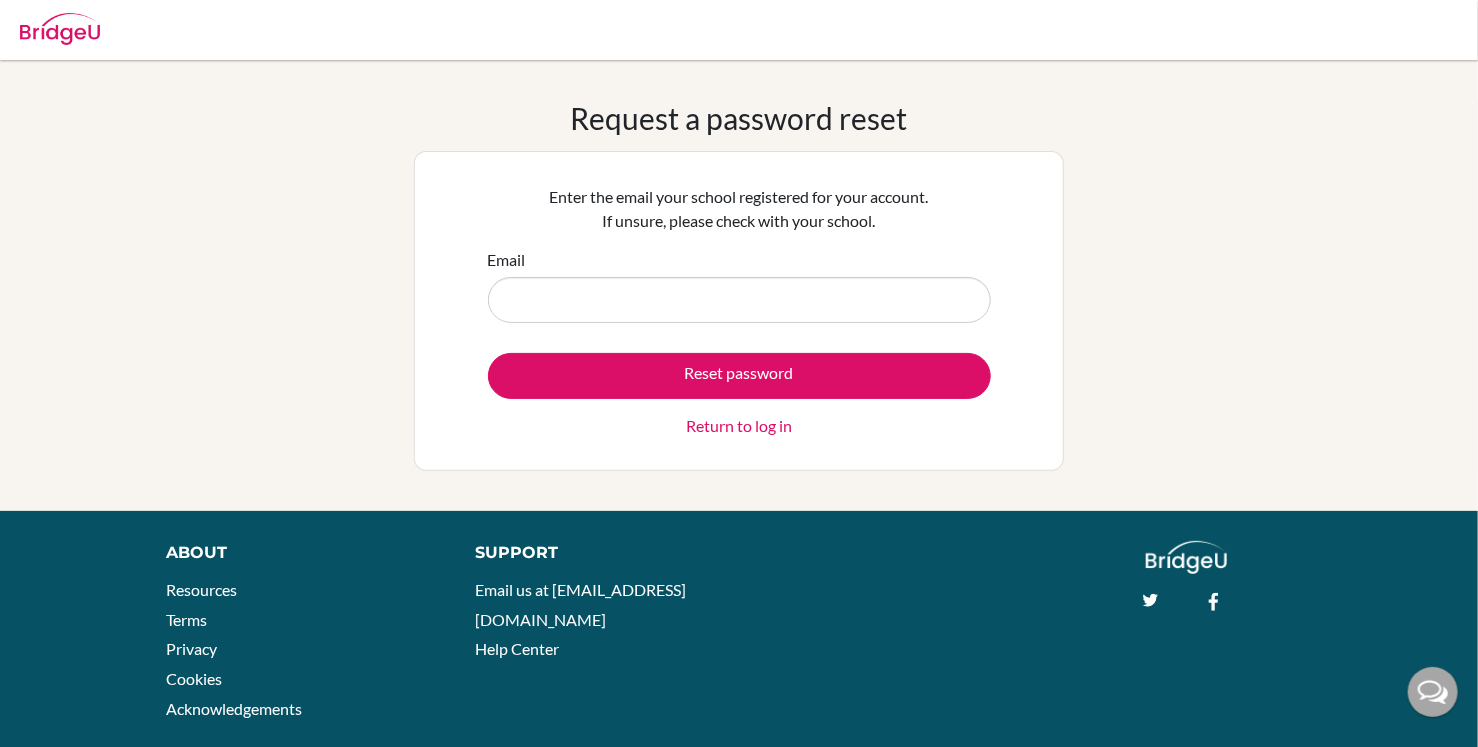 click on "Email" at bounding box center [739, 300] 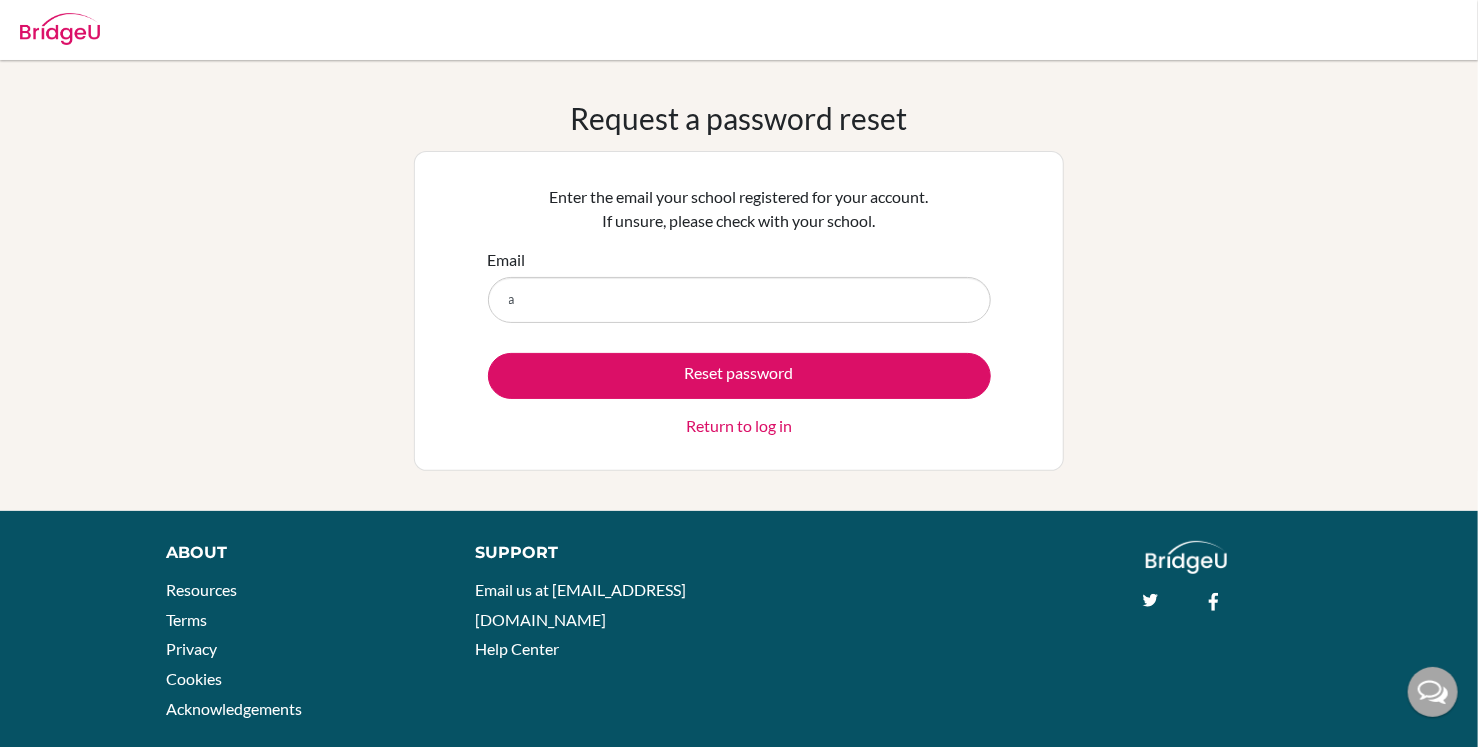 scroll, scrollTop: 0, scrollLeft: 0, axis: both 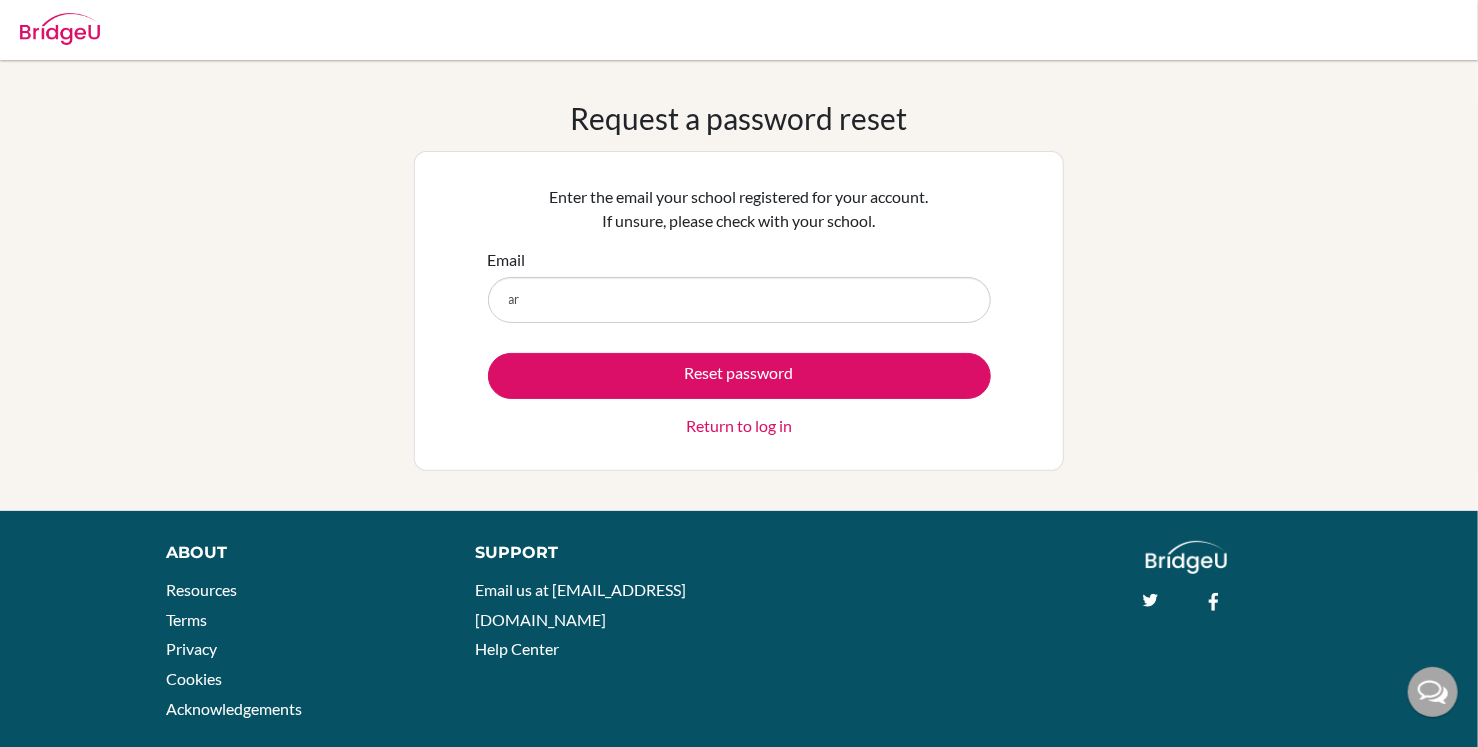 type on "a" 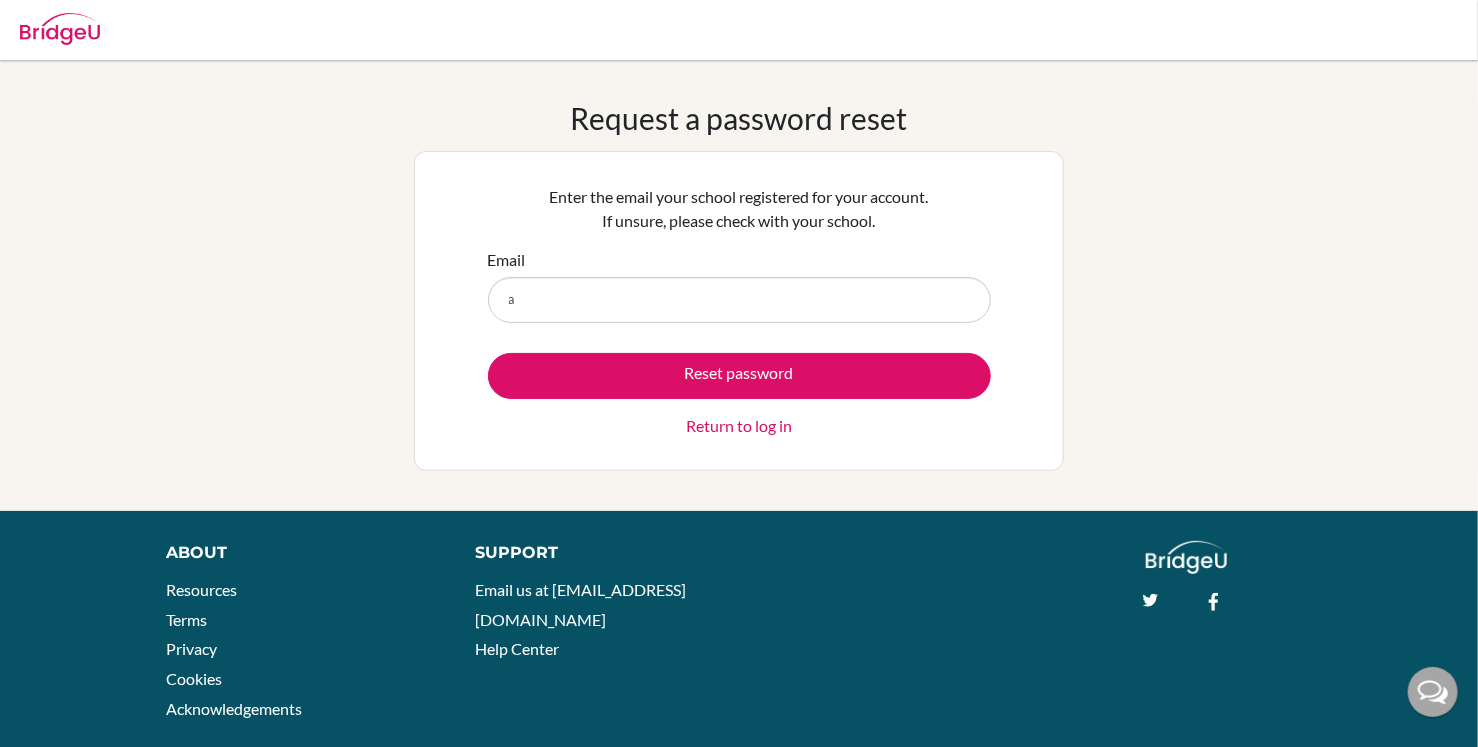 type 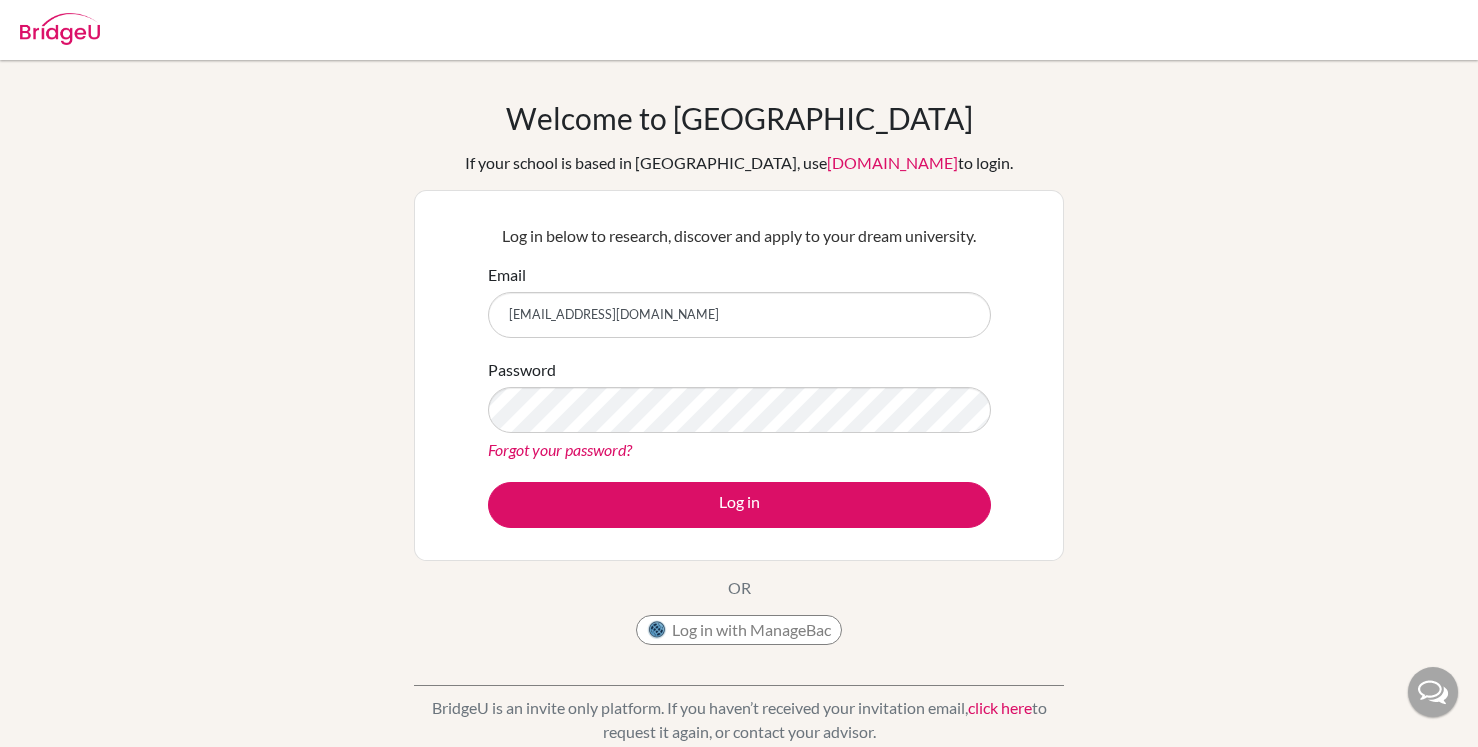 scroll, scrollTop: 0, scrollLeft: 0, axis: both 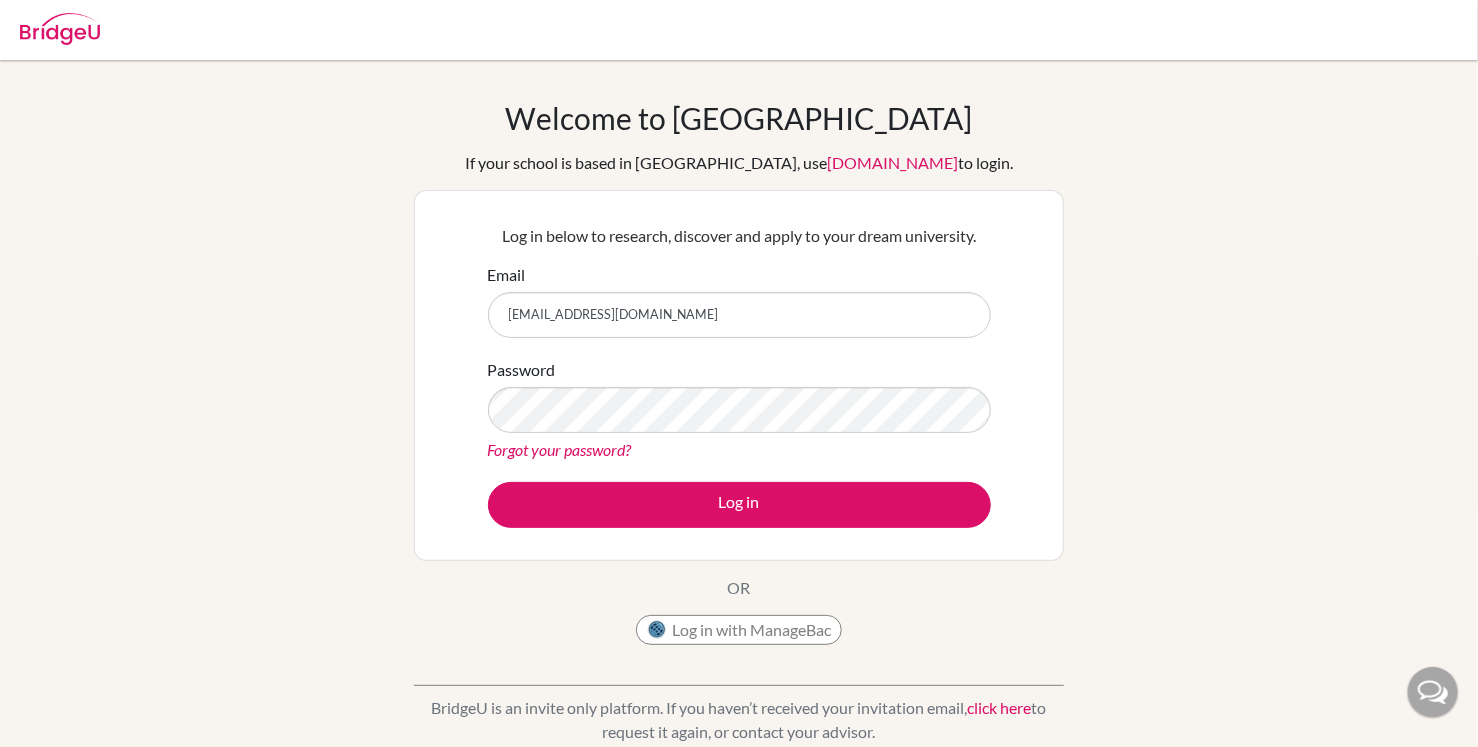 click on "[EMAIL_ADDRESS][DOMAIN_NAME]" at bounding box center (739, 315) 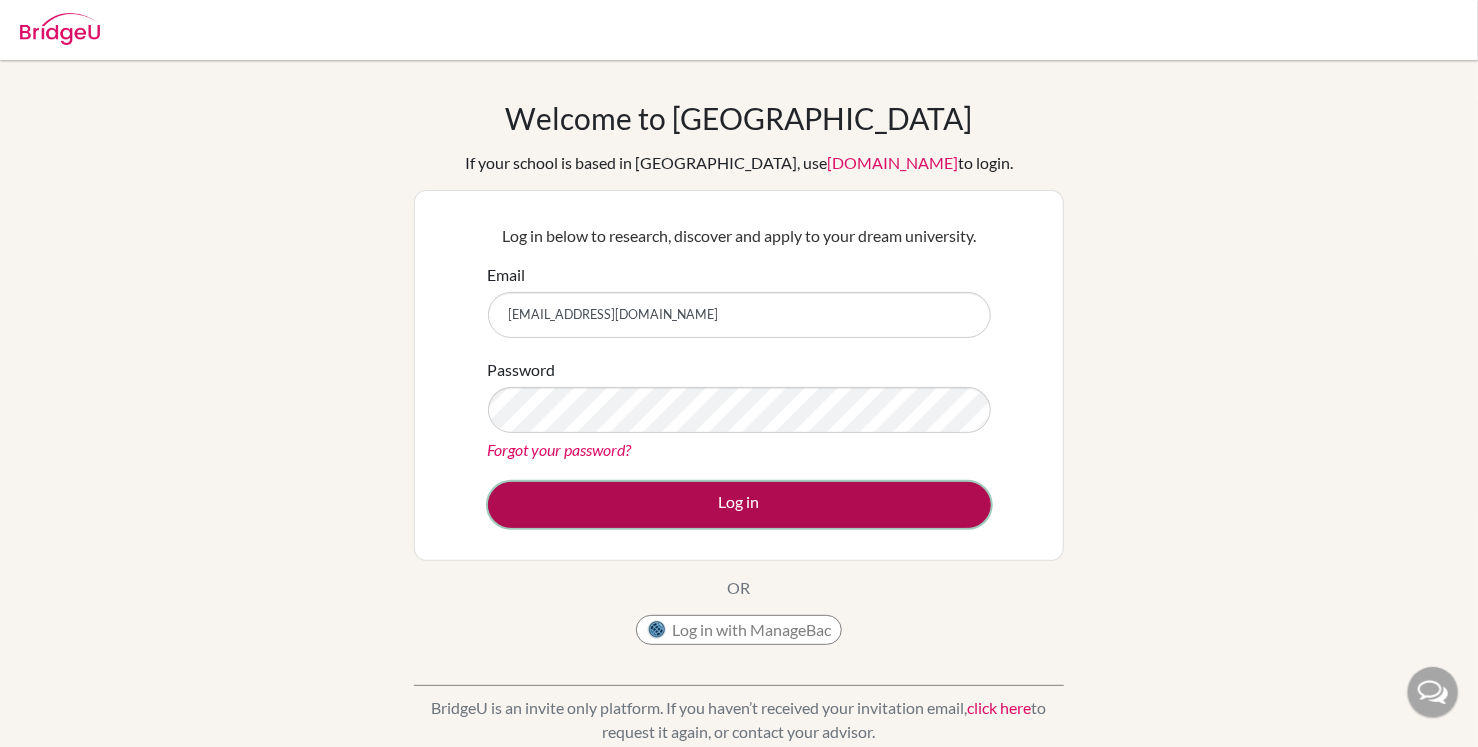 click on "Log in" at bounding box center [739, 505] 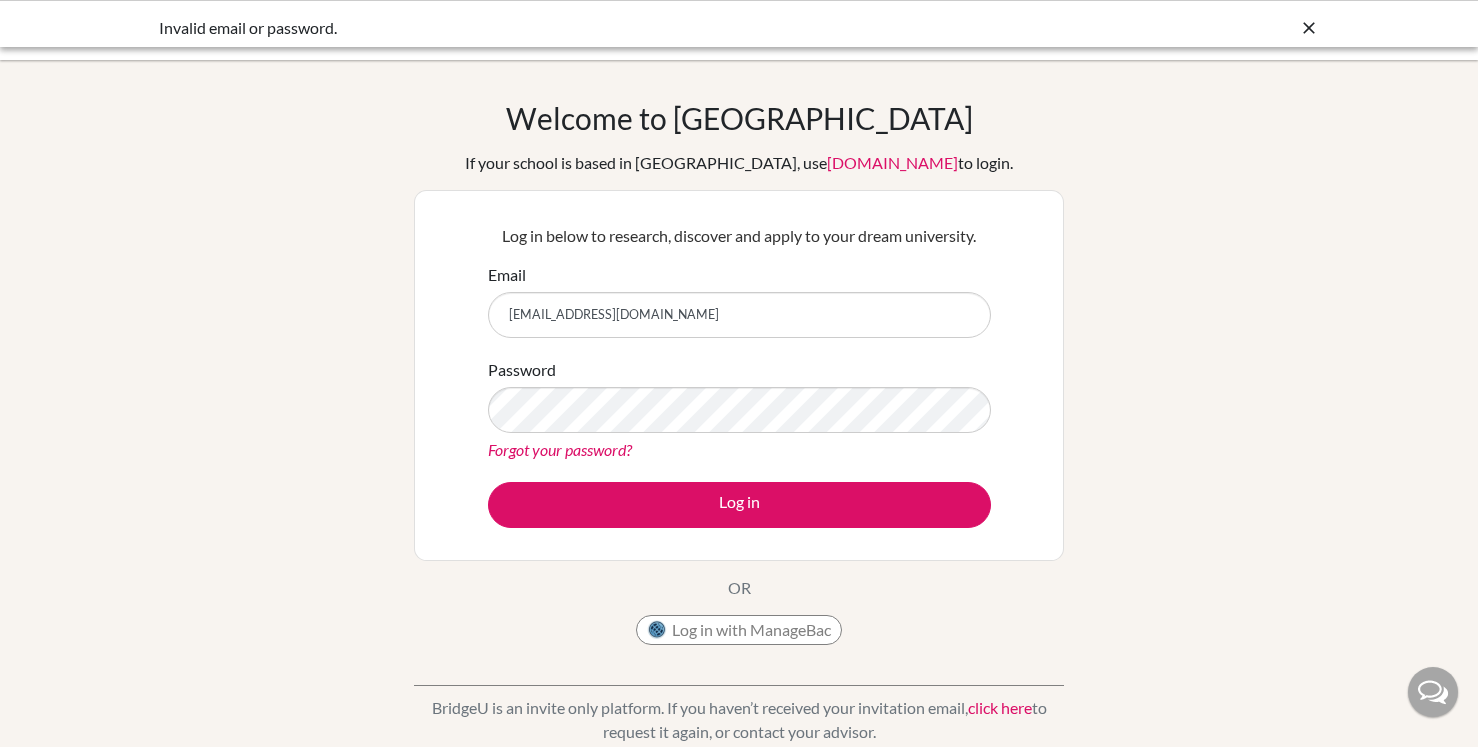 scroll, scrollTop: 0, scrollLeft: 0, axis: both 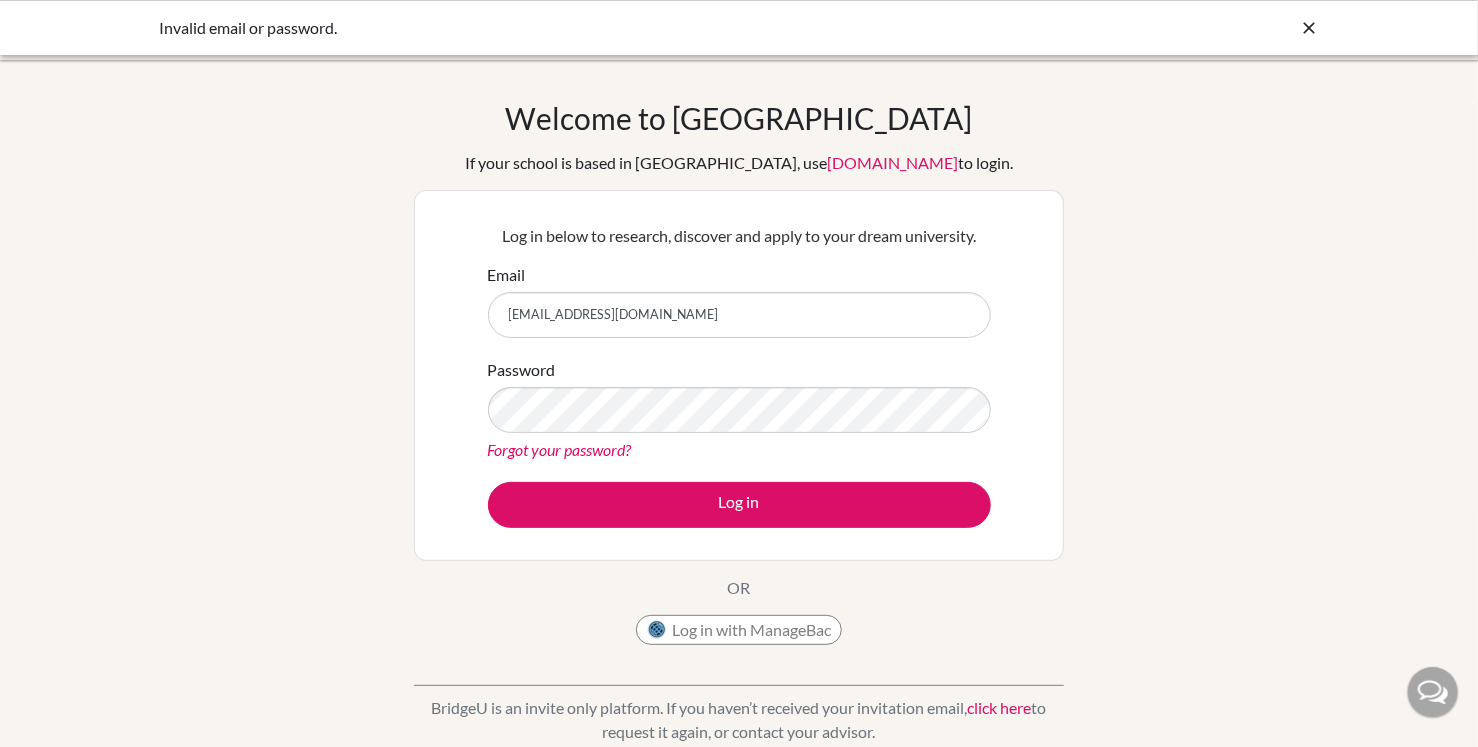 click at bounding box center (1309, 28) 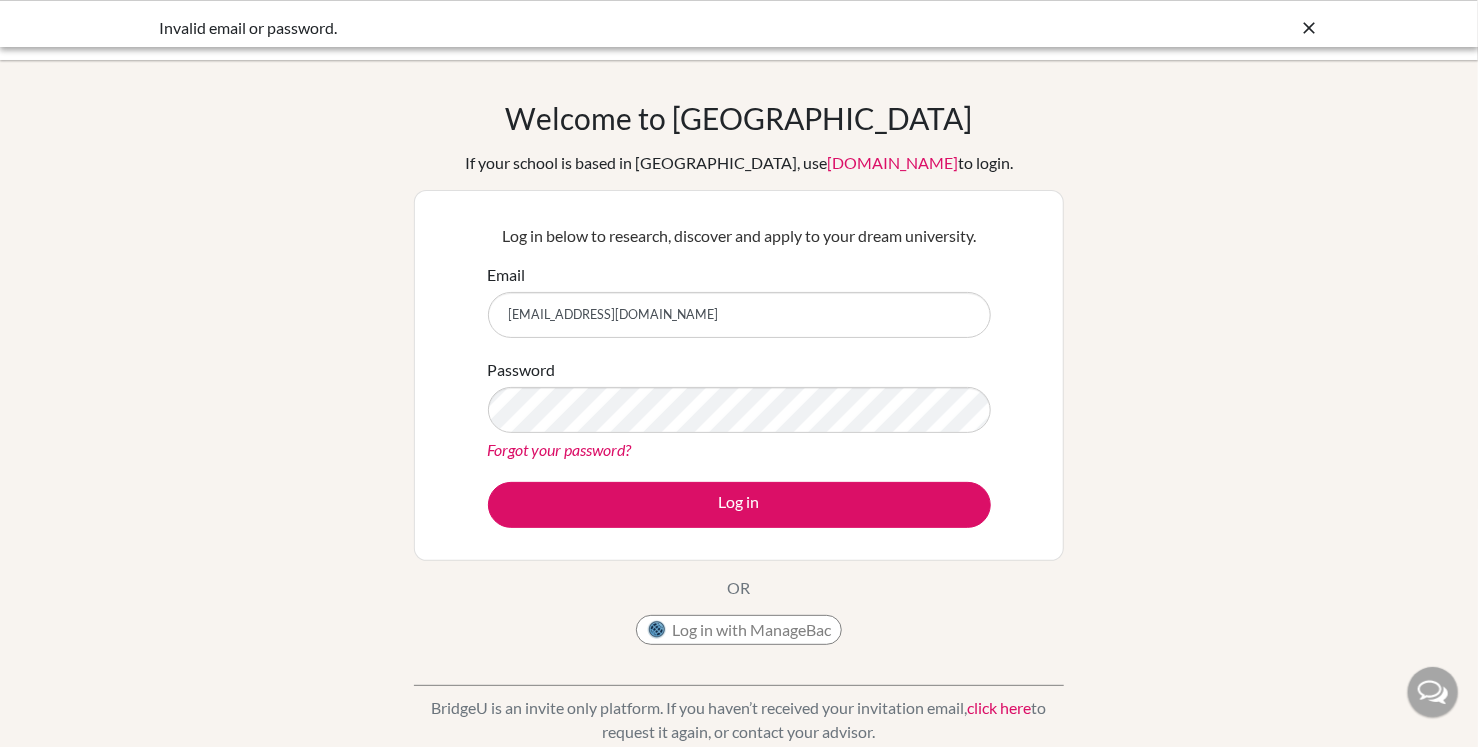 scroll, scrollTop: 0, scrollLeft: 0, axis: both 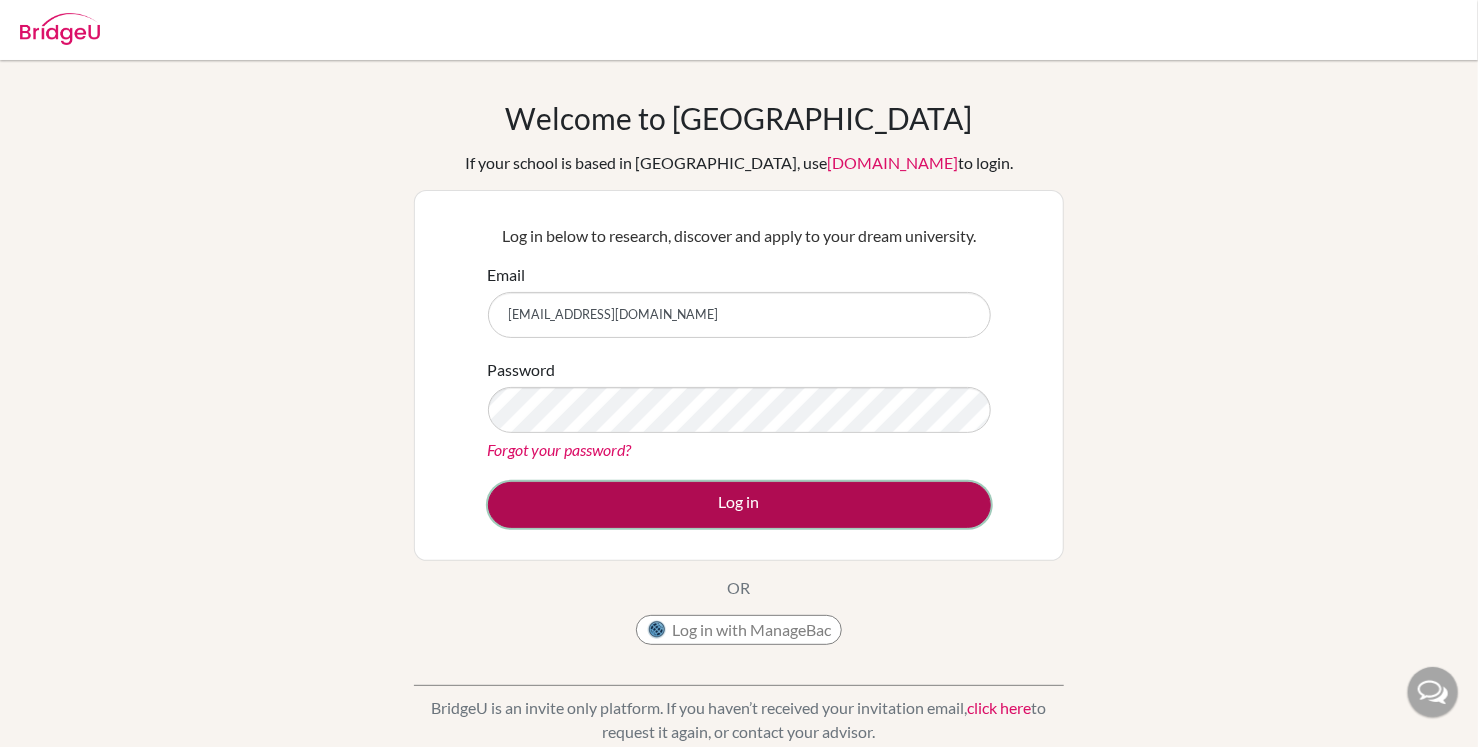 click on "Log in" at bounding box center [739, 505] 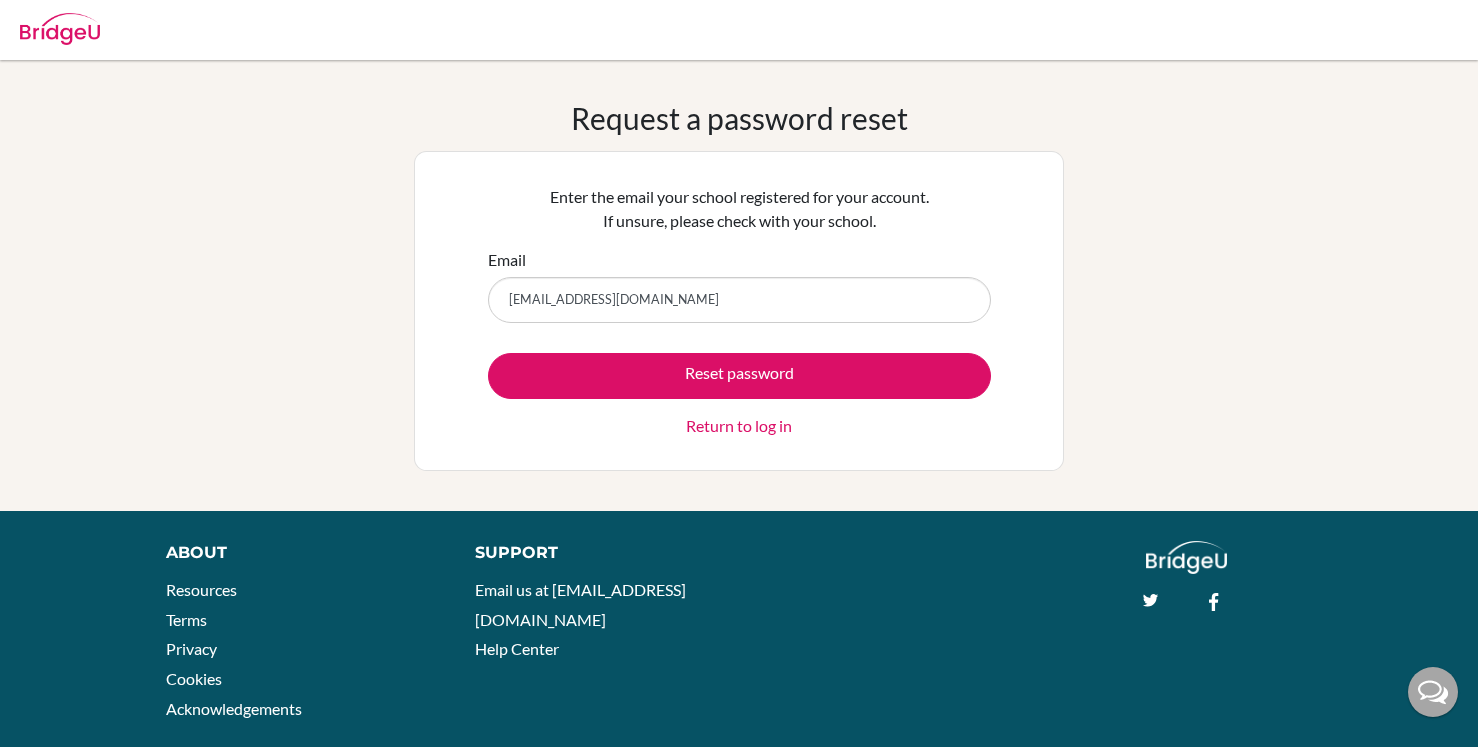 scroll, scrollTop: 0, scrollLeft: 0, axis: both 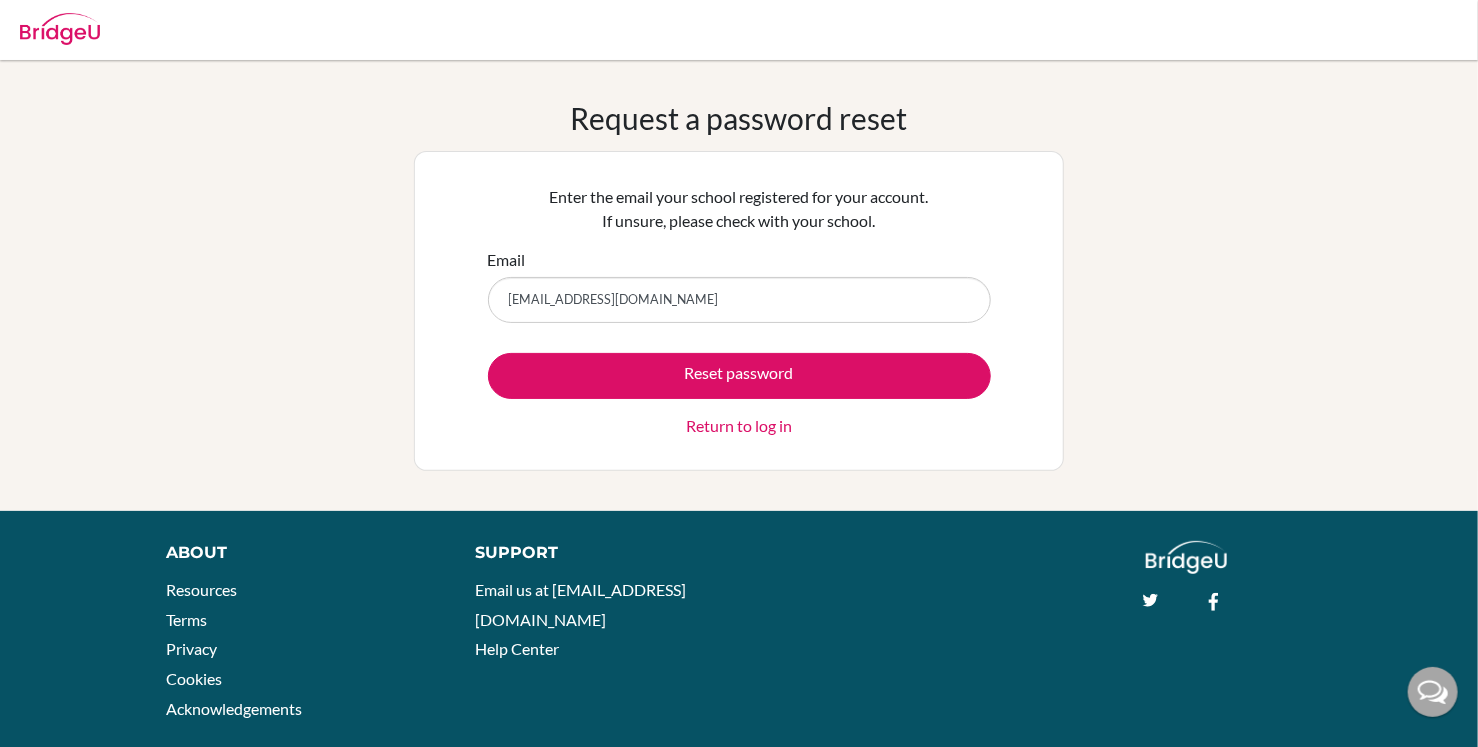 type on "[EMAIL_ADDRESS][DOMAIN_NAME]" 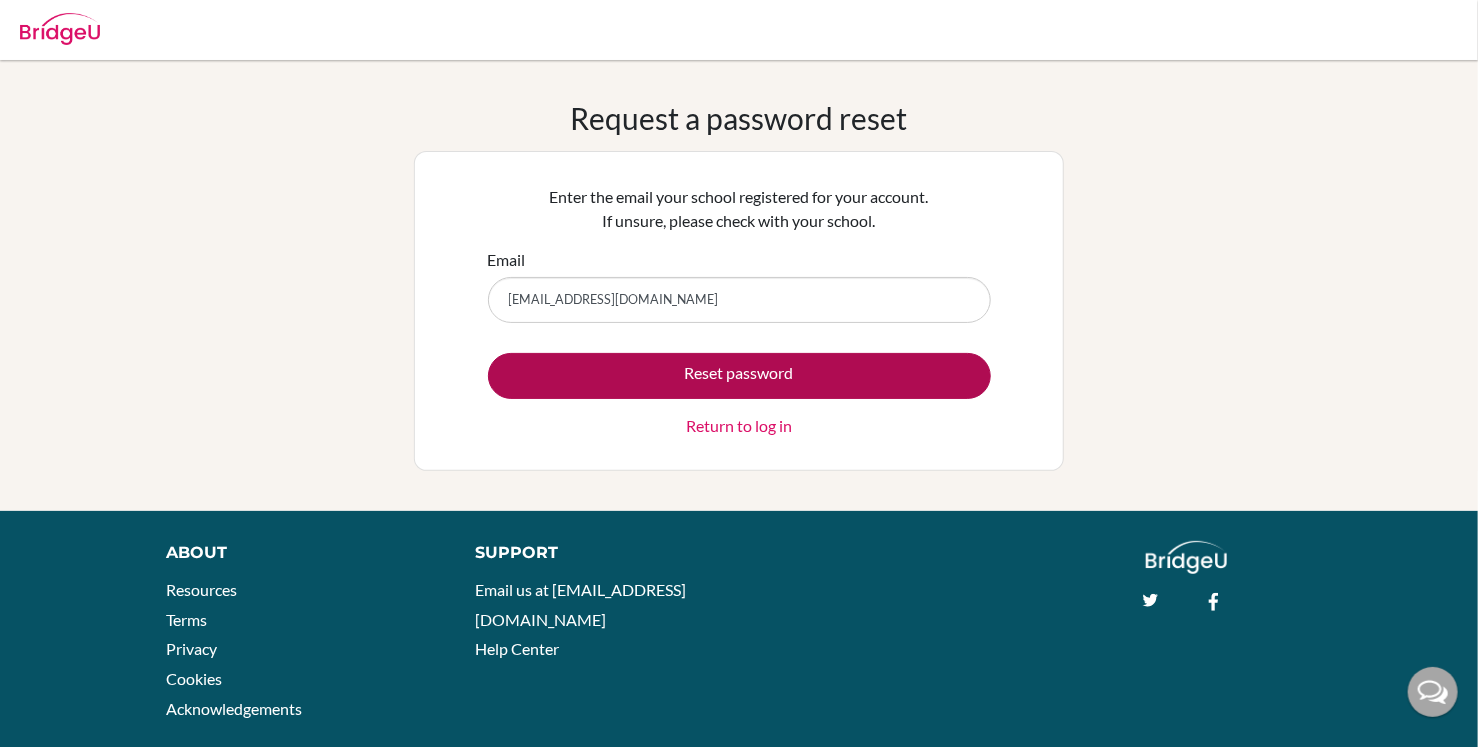 scroll, scrollTop: 0, scrollLeft: 0, axis: both 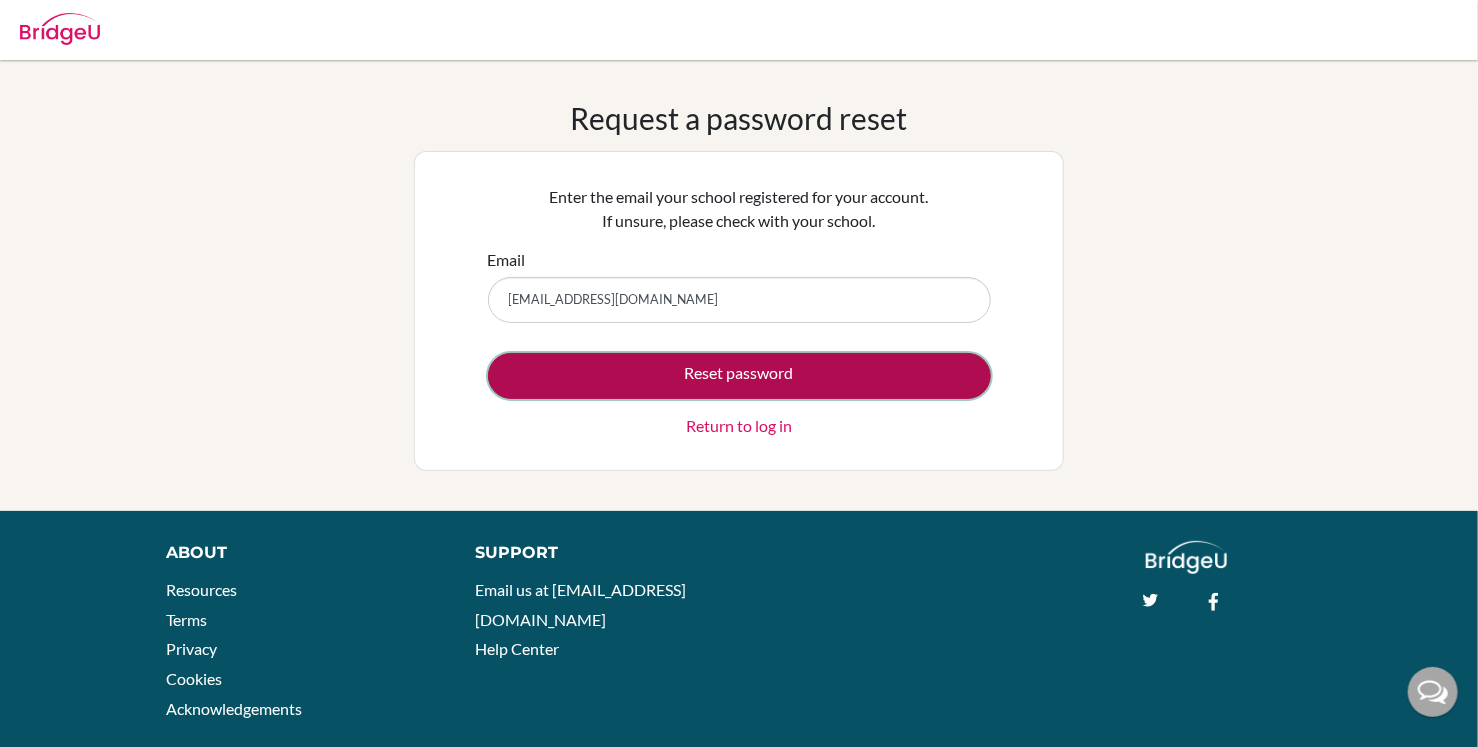 click on "Reset password" at bounding box center [739, 376] 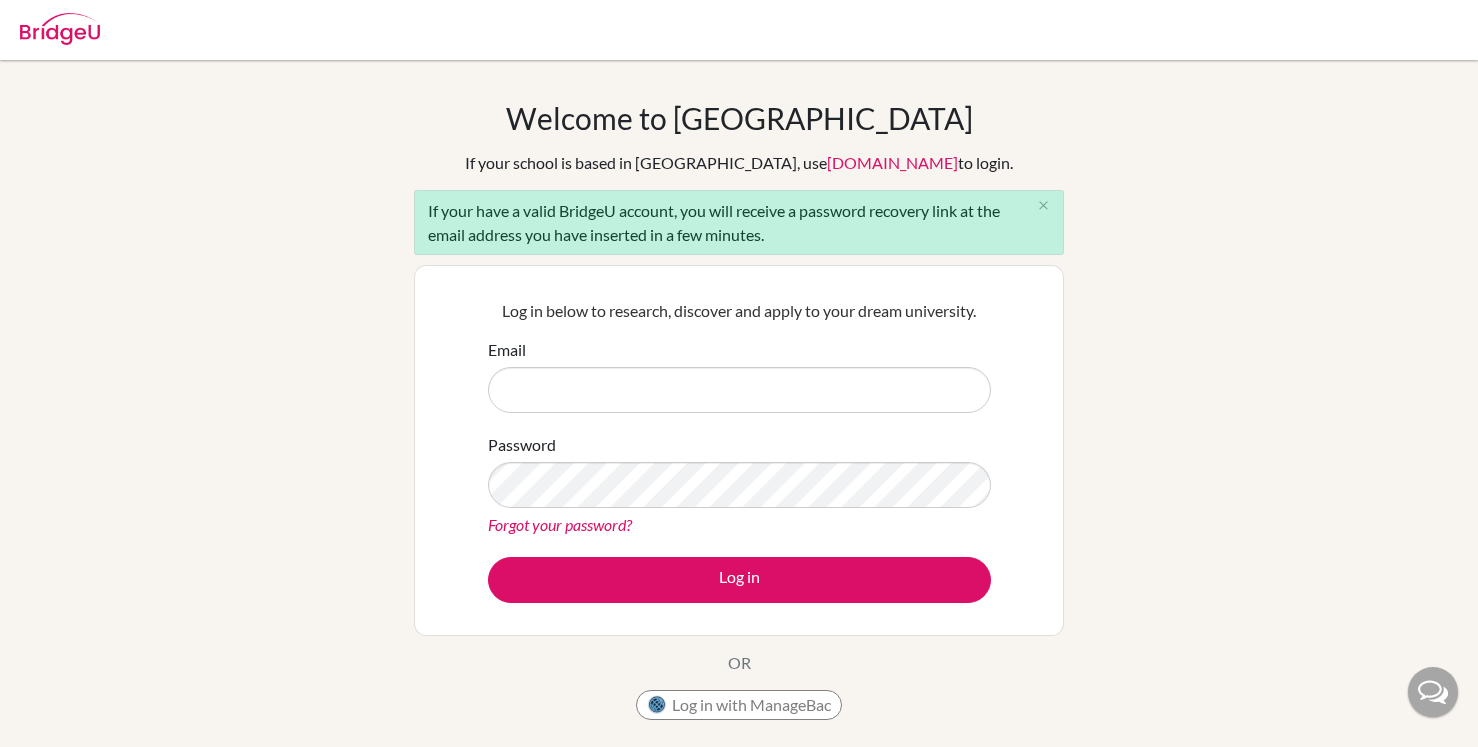 scroll, scrollTop: 0, scrollLeft: 0, axis: both 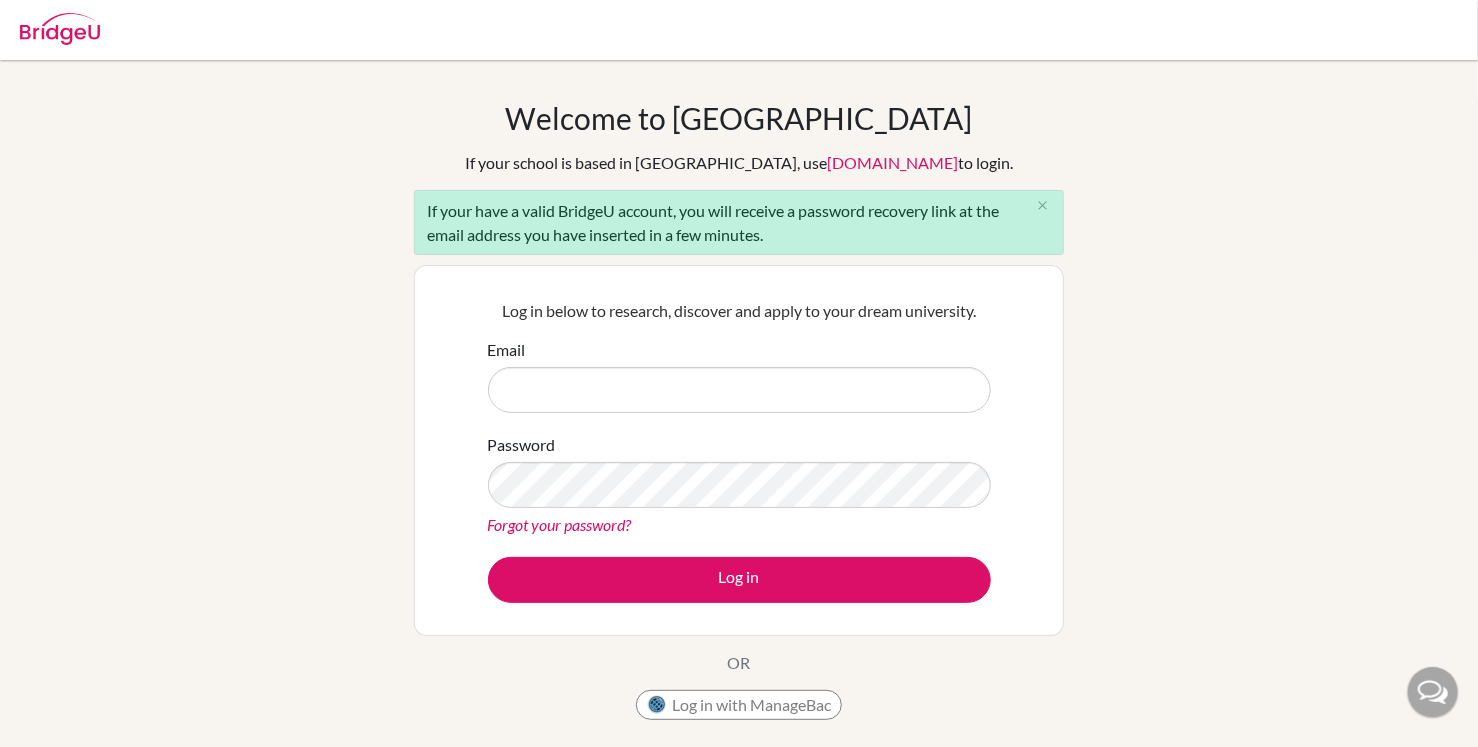 click on "Email" at bounding box center (739, 390) 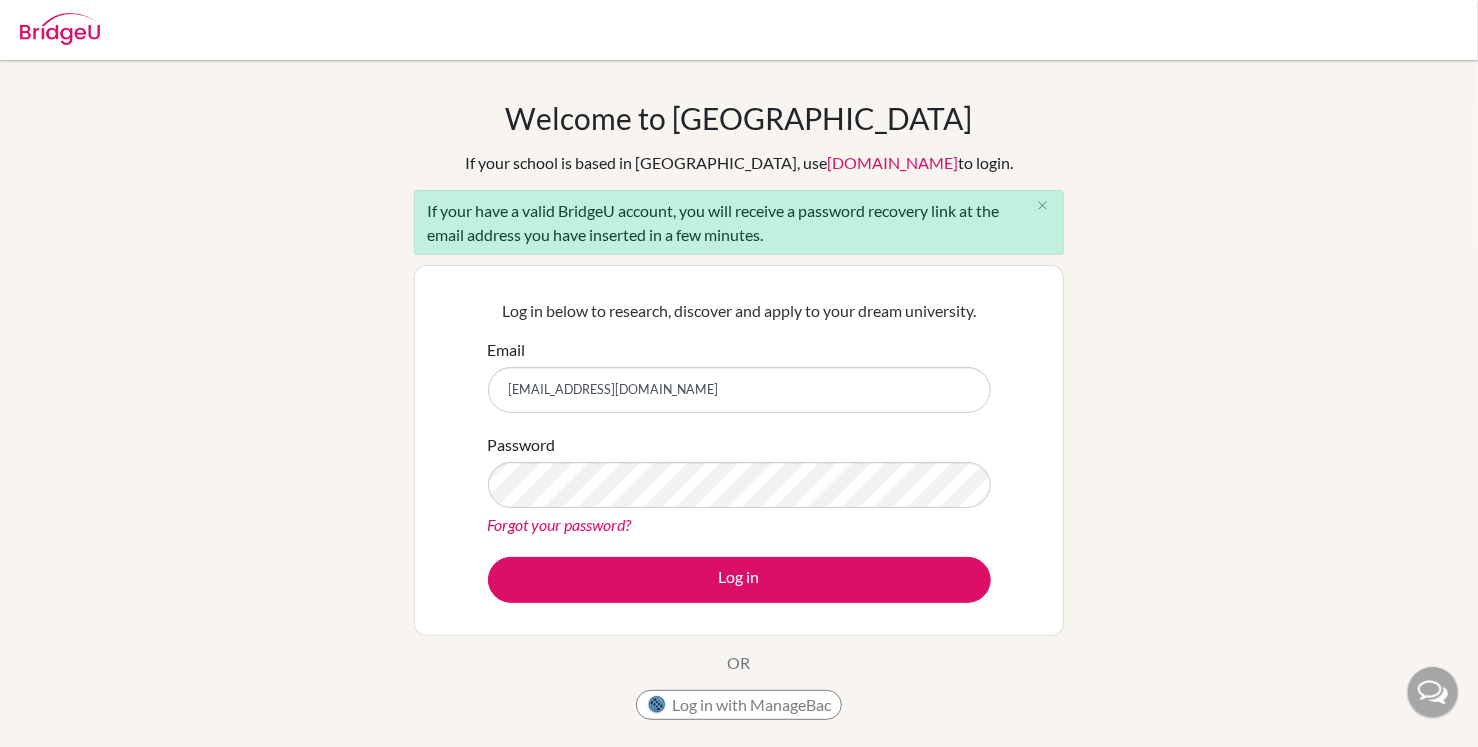 scroll, scrollTop: 0, scrollLeft: 0, axis: both 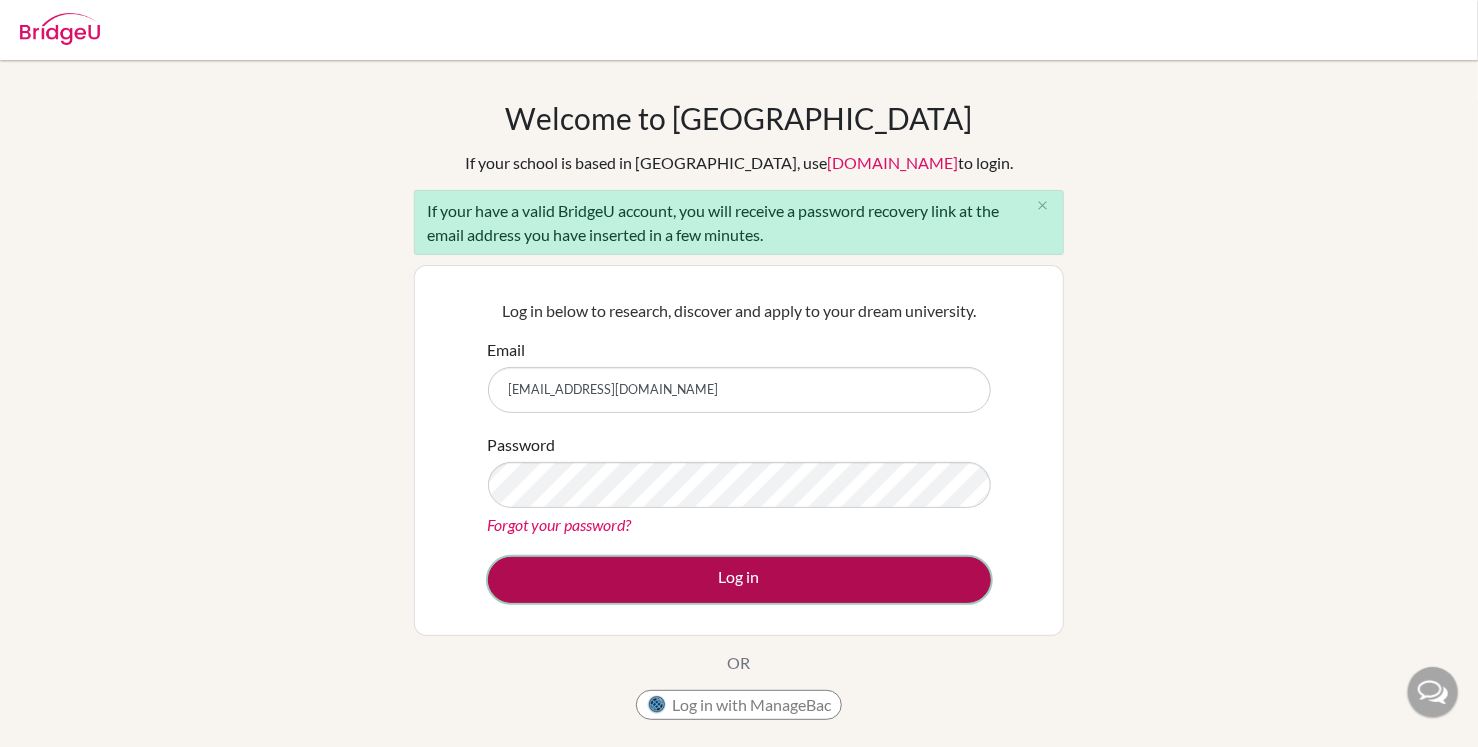 click on "Log in" at bounding box center (739, 580) 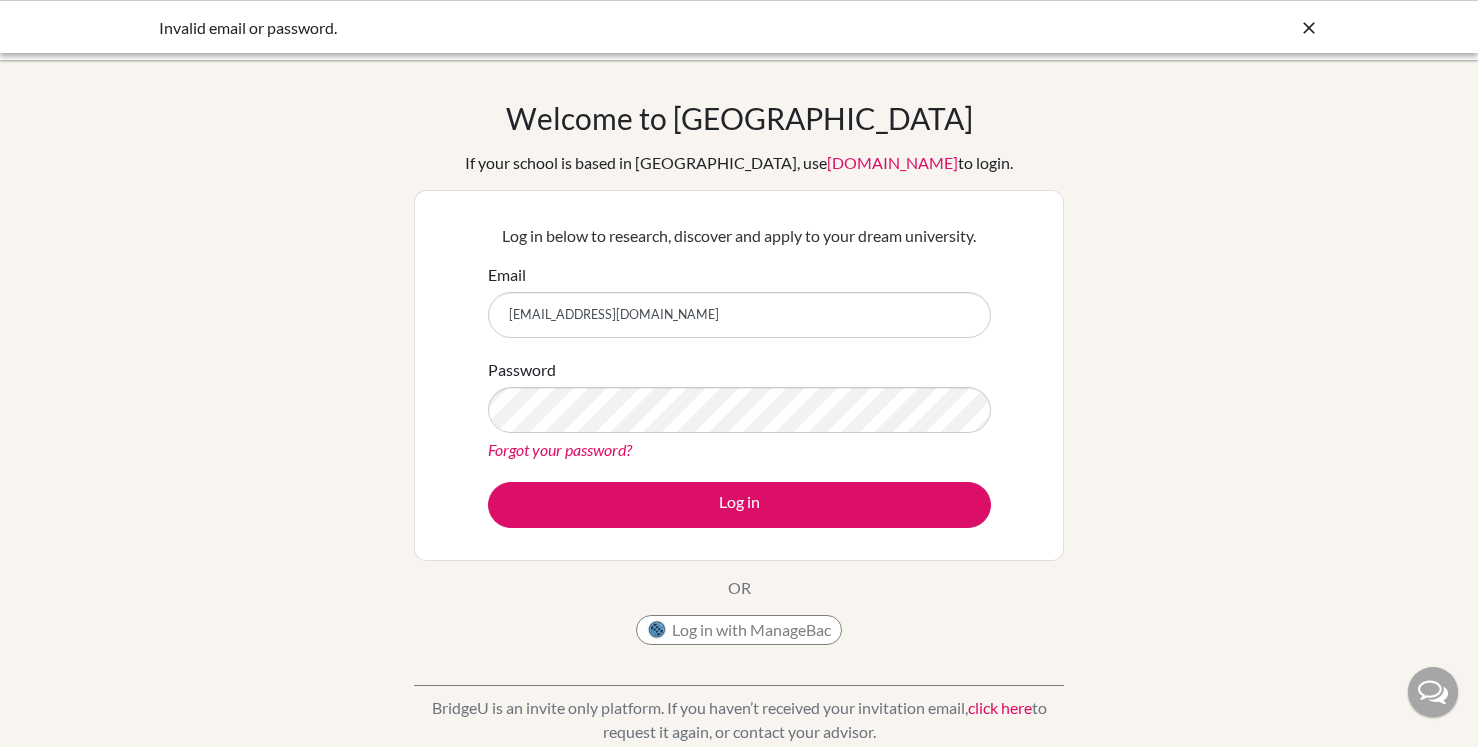scroll, scrollTop: 0, scrollLeft: 0, axis: both 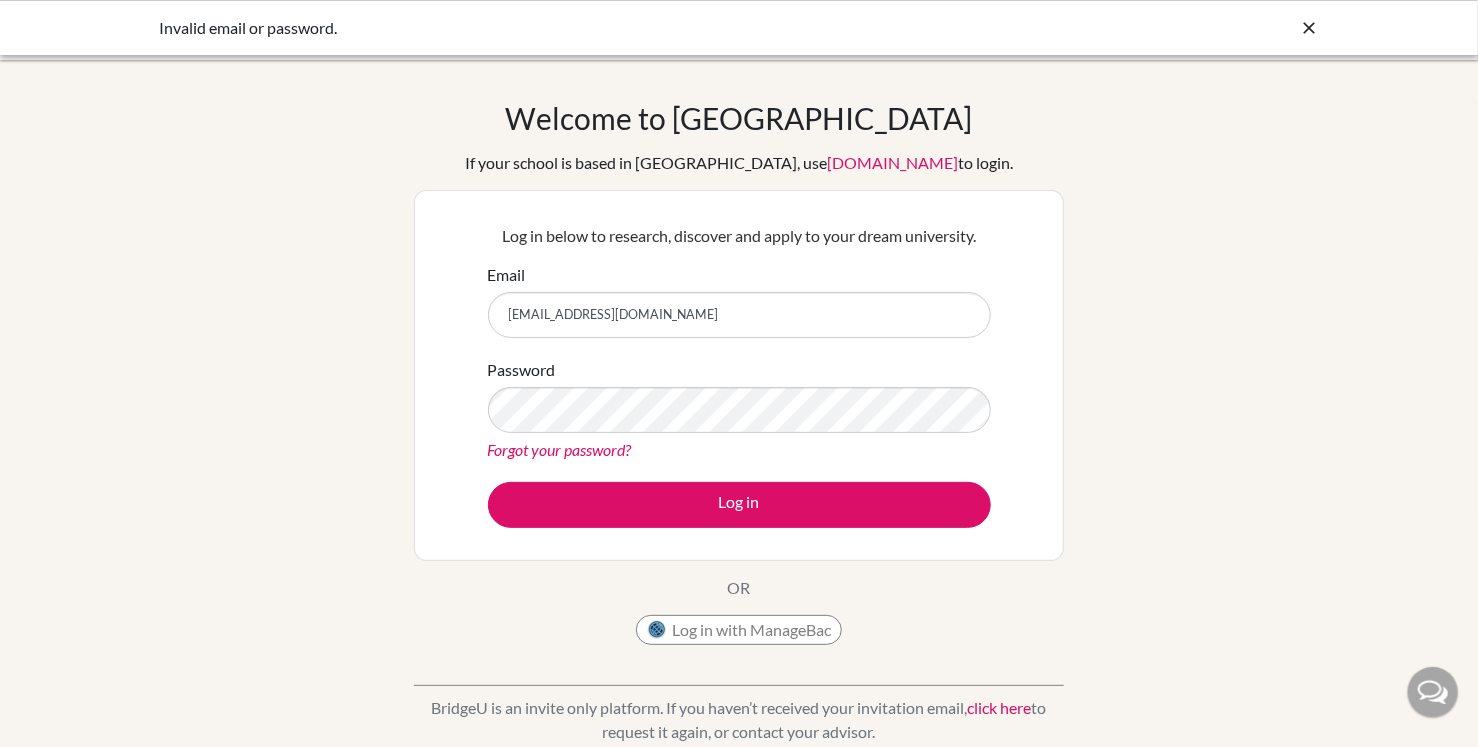 click on "Welcome to [GEOGRAPHIC_DATA]
If your school is based in [GEOGRAPHIC_DATA], use  [DOMAIN_NAME]  to login.
Log in below to research, discover and apply to your dream university.
Email
[EMAIL_ADDRESS][DOMAIN_NAME]
Password
Forgot your password?
Log in
OR
Log in with ManageBac
[GEOGRAPHIC_DATA] is an invite only platform. If you haven’t received your invitation email,
click here
to request it again, or contact your advisor." at bounding box center [739, 427] 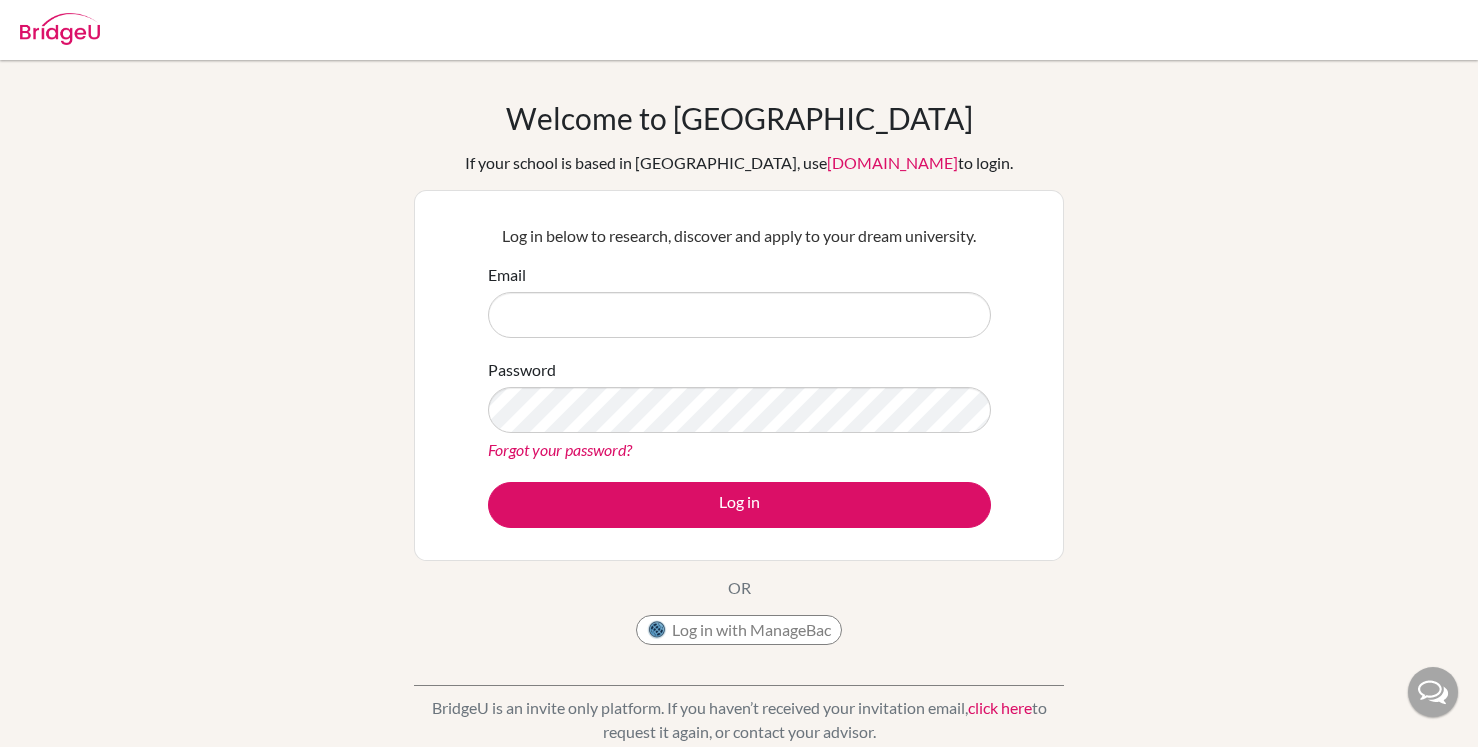 scroll, scrollTop: 0, scrollLeft: 0, axis: both 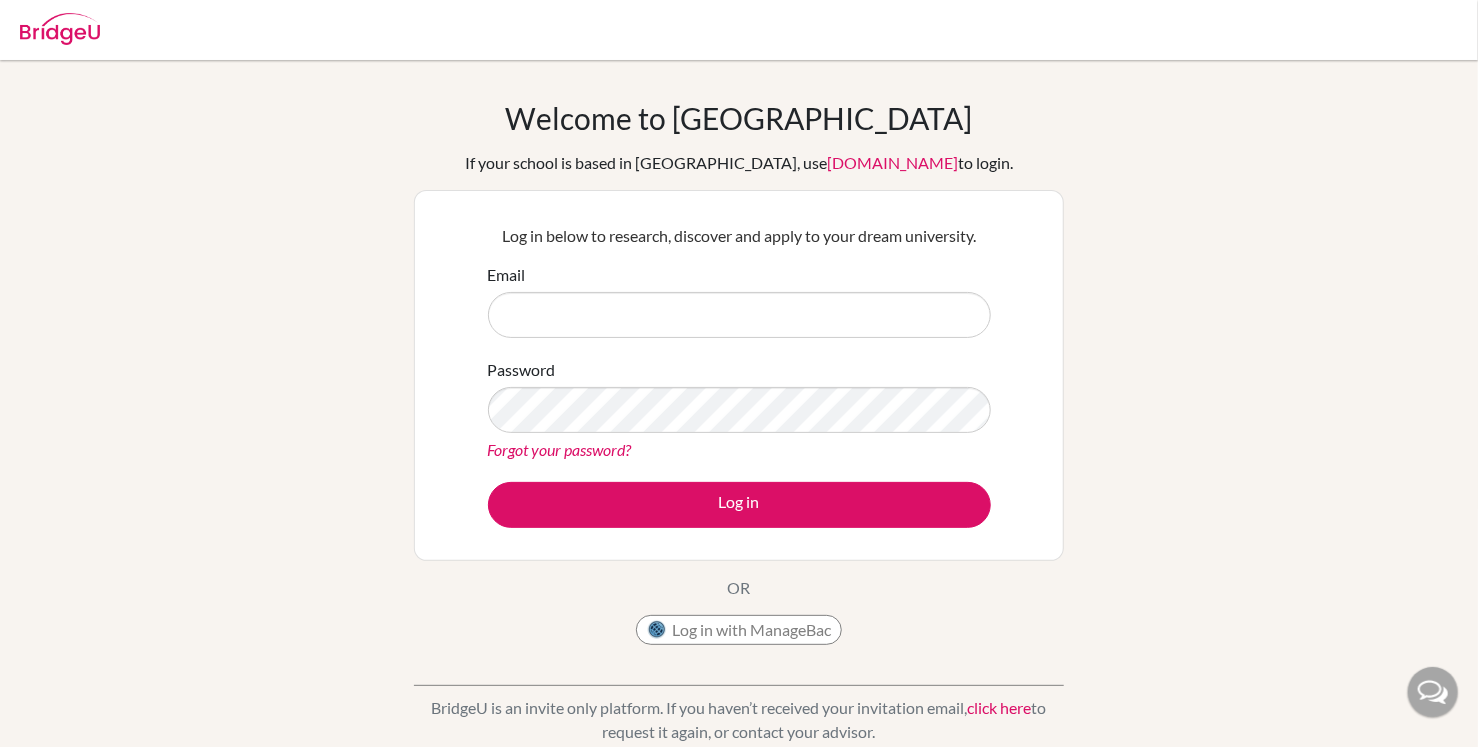 click on "[DOMAIN_NAME]" at bounding box center [892, 162] 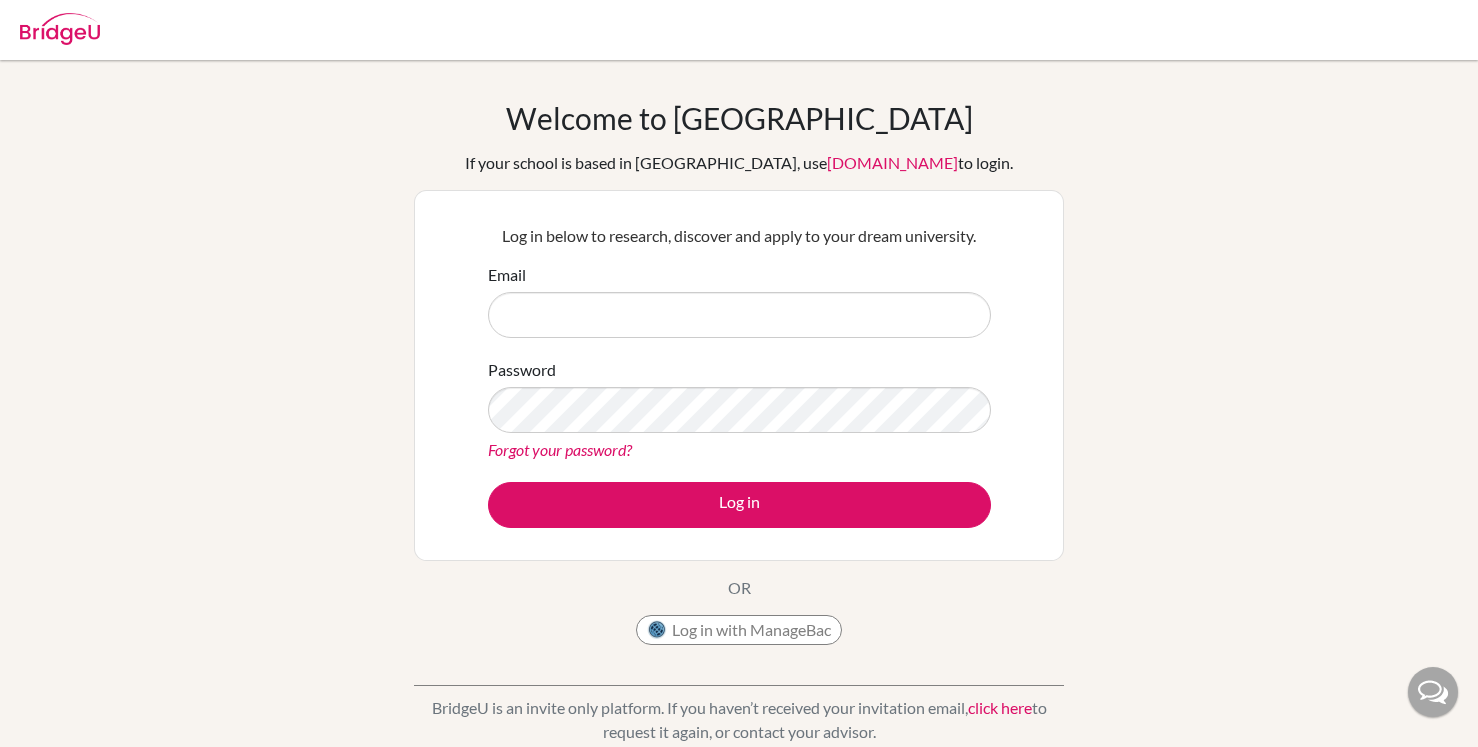 scroll, scrollTop: 266, scrollLeft: 0, axis: vertical 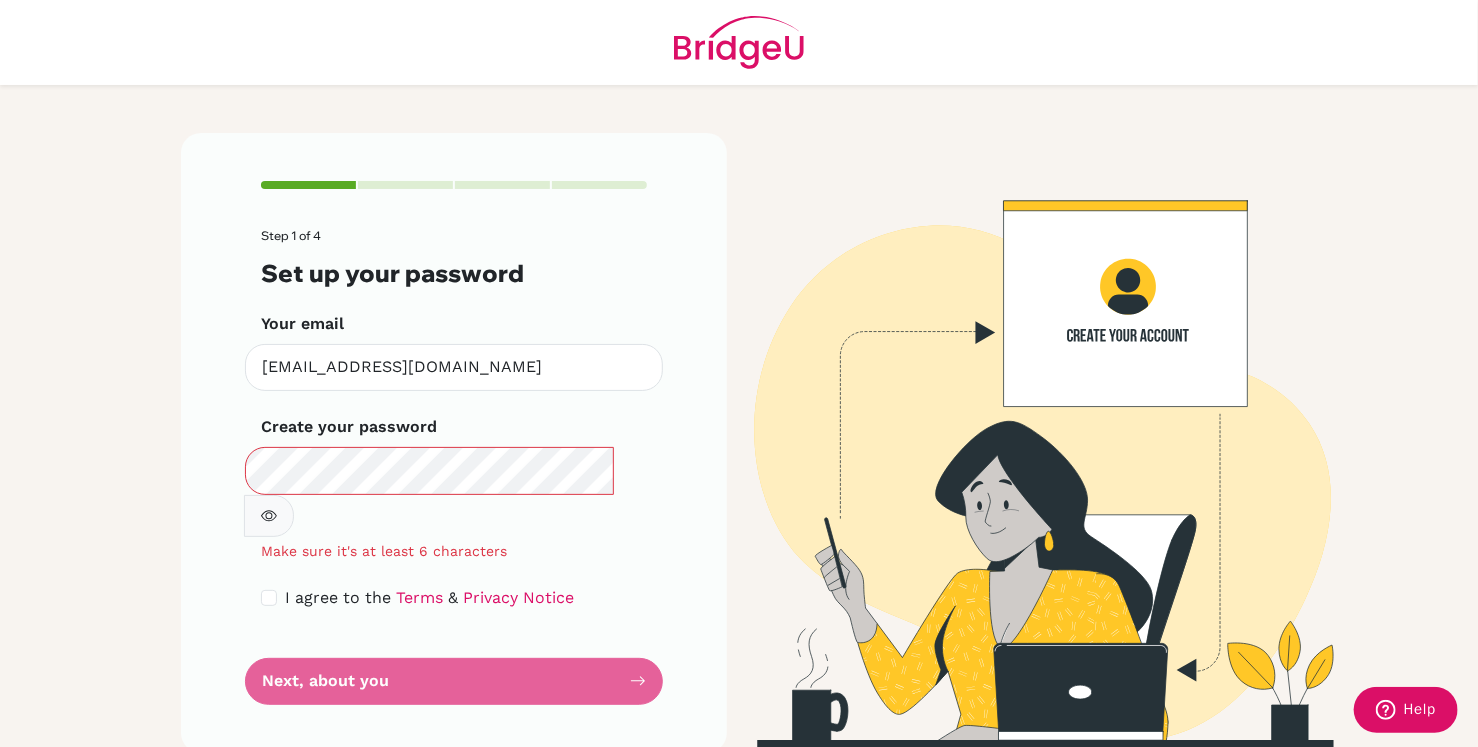 click on "Step 1 of 4
Set up your password
Your email
[EMAIL_ADDRESS][DOMAIN_NAME]
Invalid email
Create your password
Make sure it's at least 6 characters
I agree to the
Terms
&
Privacy Notice
Next, about you" at bounding box center [454, 443] 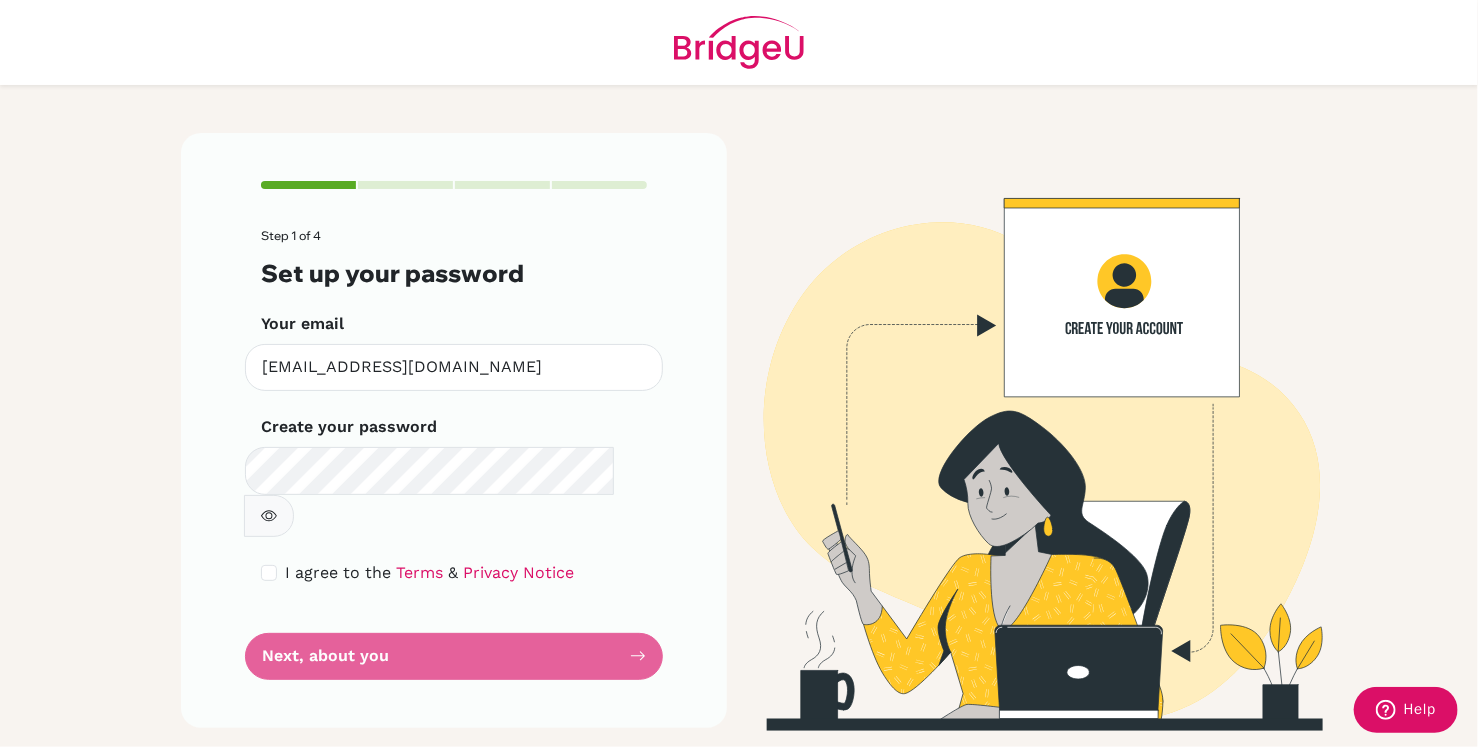 click on "Step 1 of 4
Set up your password
Your email
[EMAIL_ADDRESS][DOMAIN_NAME]
Invalid email
Create your password
Make sure it's at least 6 characters
I agree to the
Terms
&
Privacy Notice
Next, about you" at bounding box center [454, 454] 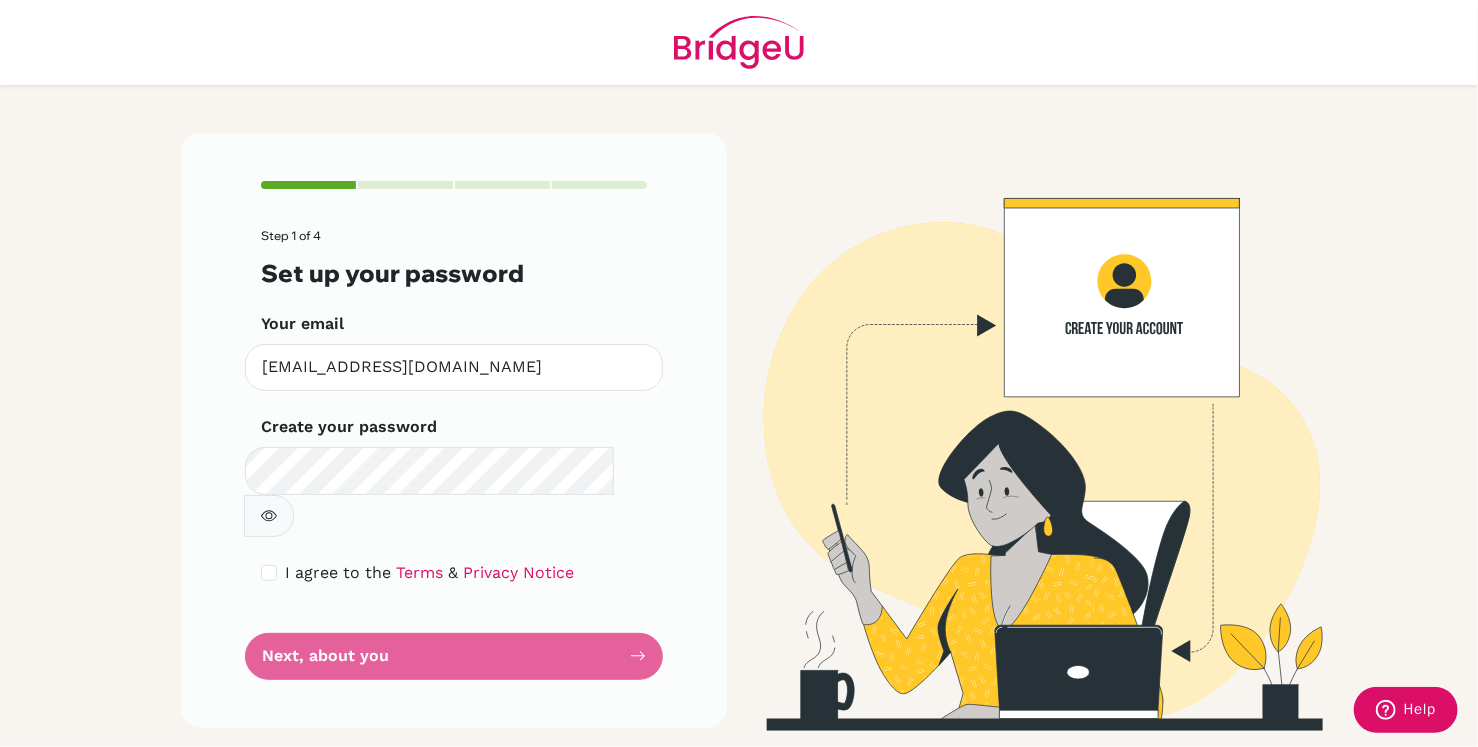 click at bounding box center (269, 516) 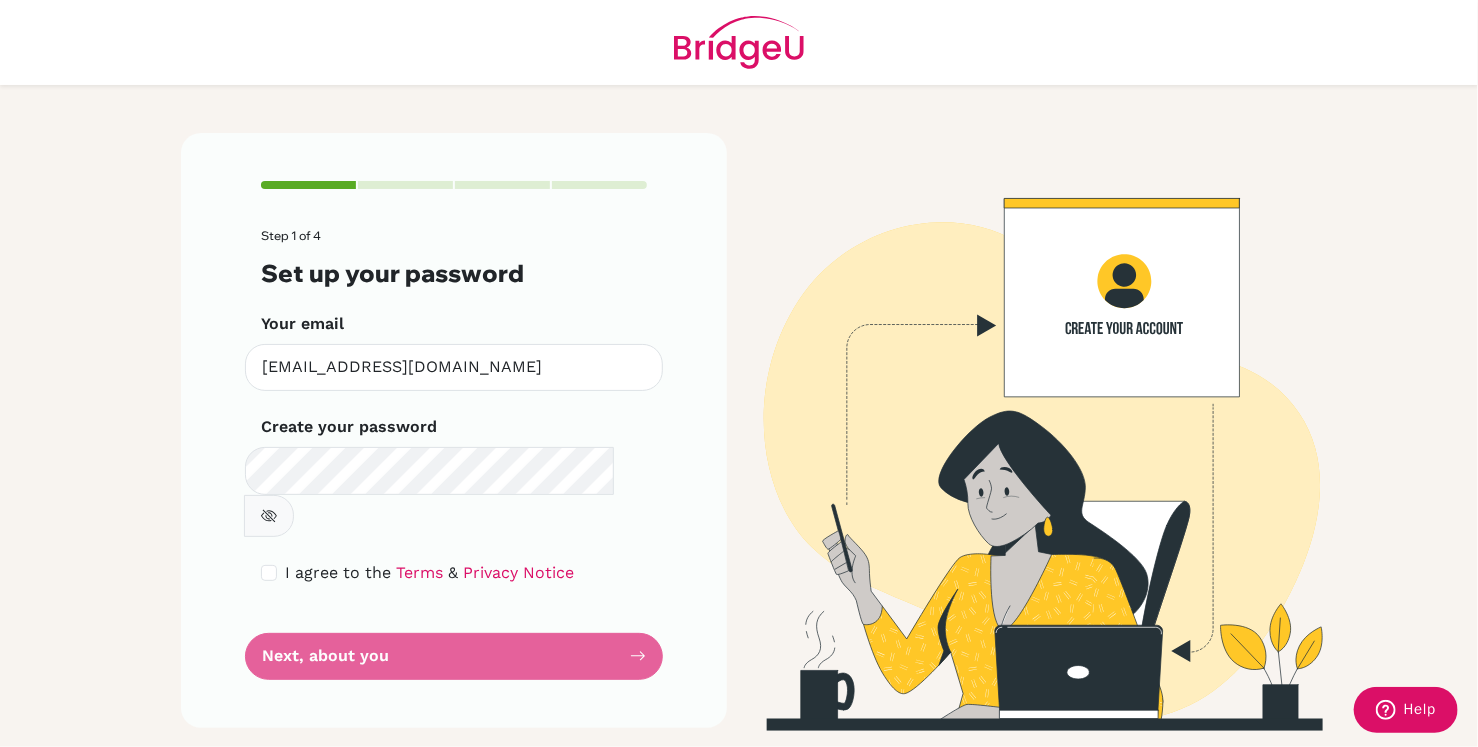 click at bounding box center [269, 516] 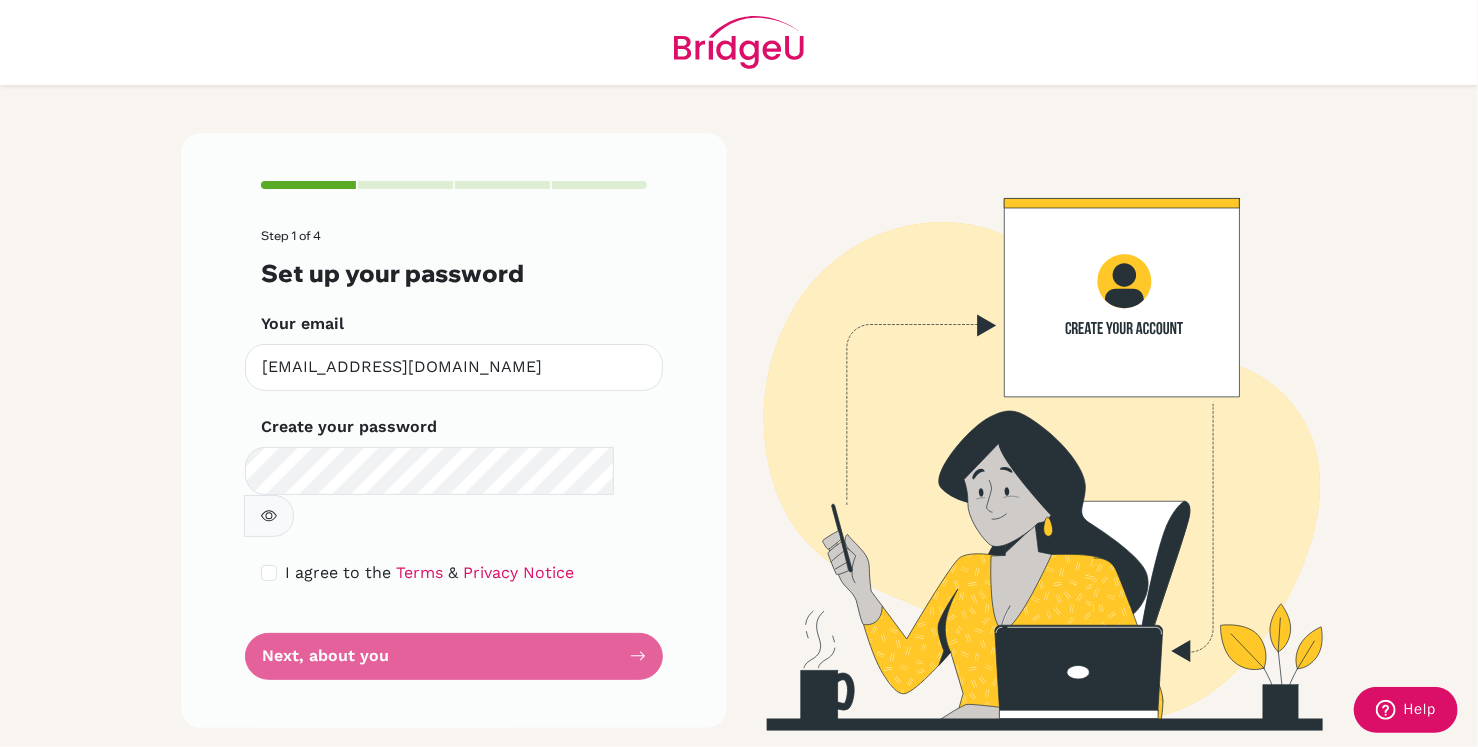 click on "Step 1 of 4
Set up your password
Your email
[EMAIL_ADDRESS][DOMAIN_NAME]
Invalid email
Create your password
Make sure it's at least 6 characters
I agree to the
Terms
&
Privacy Notice
Next, about you" at bounding box center [454, 454] 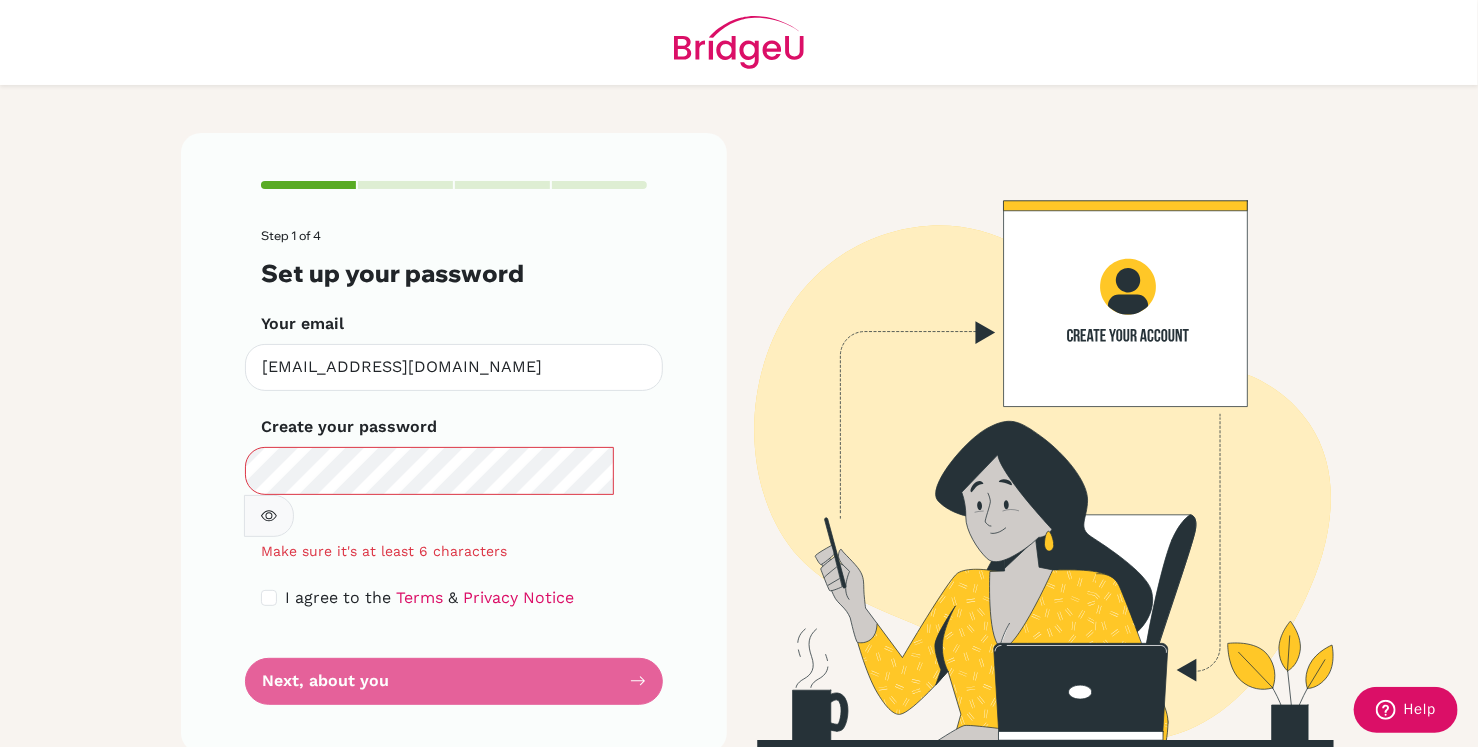 click 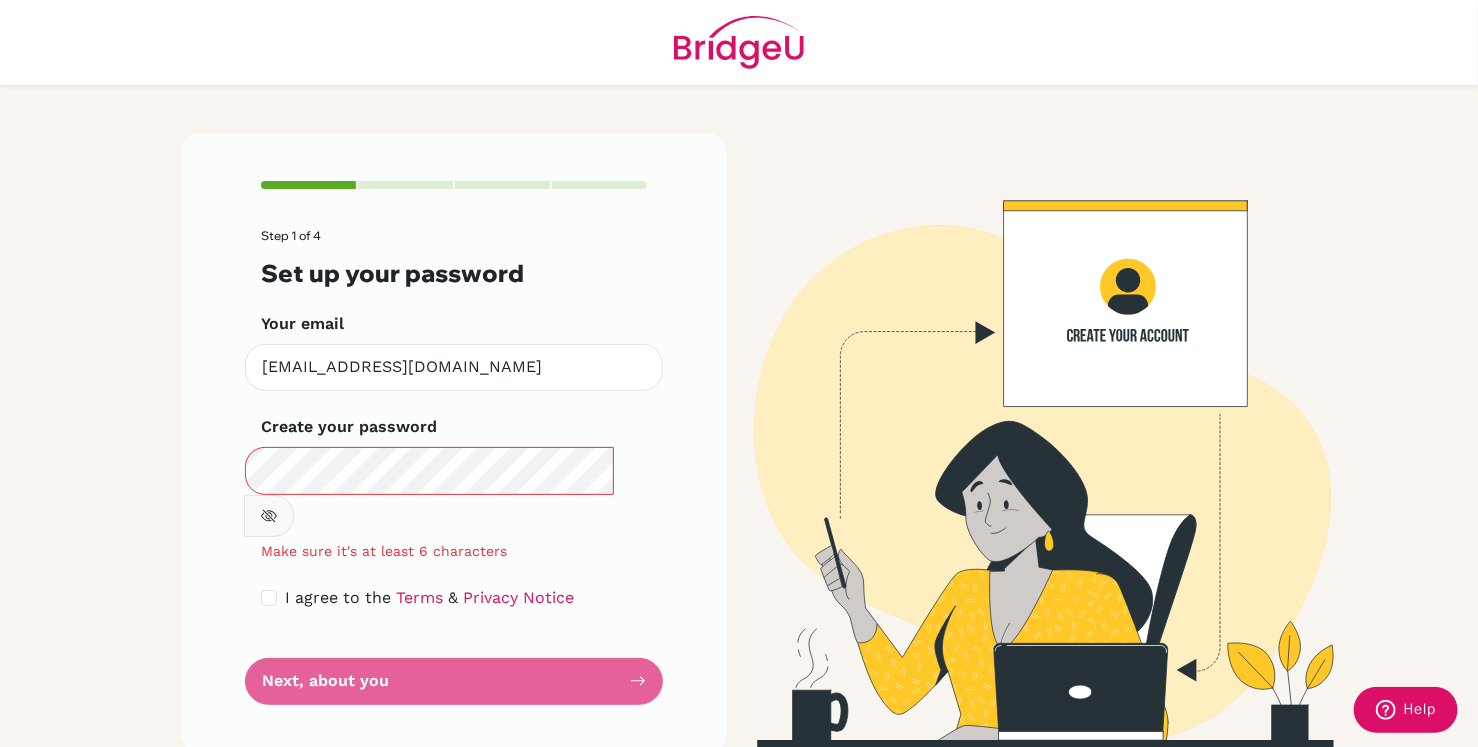 click on "Step 1 of 4
Set up your password
Your email
[EMAIL_ADDRESS][DOMAIN_NAME]
Invalid email
Create your password
Make sure it's at least 6 characters
I agree to the
Terms
&
Privacy Notice
Next, about you" at bounding box center (454, 467) 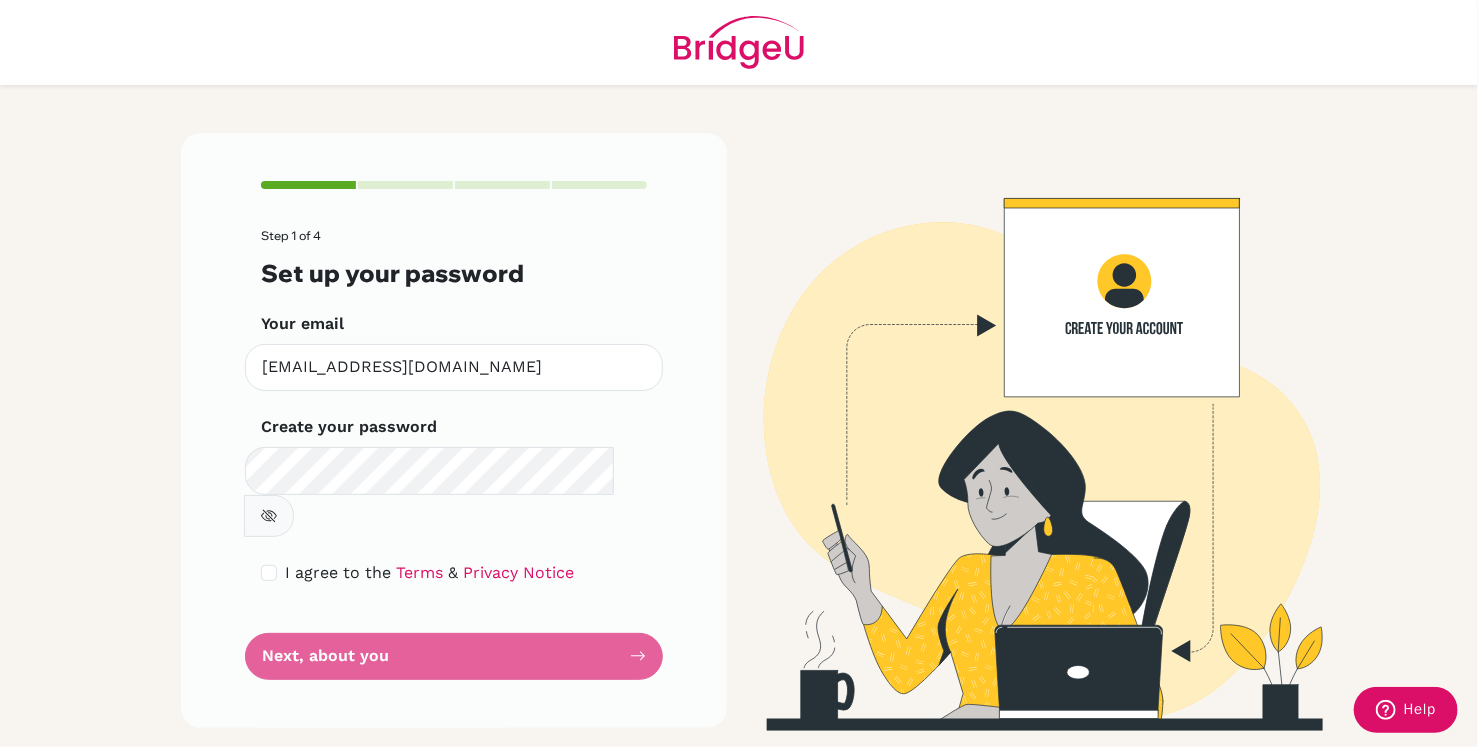 click on "Step 1 of 4
Set up your password
Your email
[EMAIL_ADDRESS][DOMAIN_NAME]
Invalid email
Create your password
Make sure it's at least 6 characters
I agree to the
Terms
&
Privacy Notice
Next, about you" at bounding box center [454, 432] 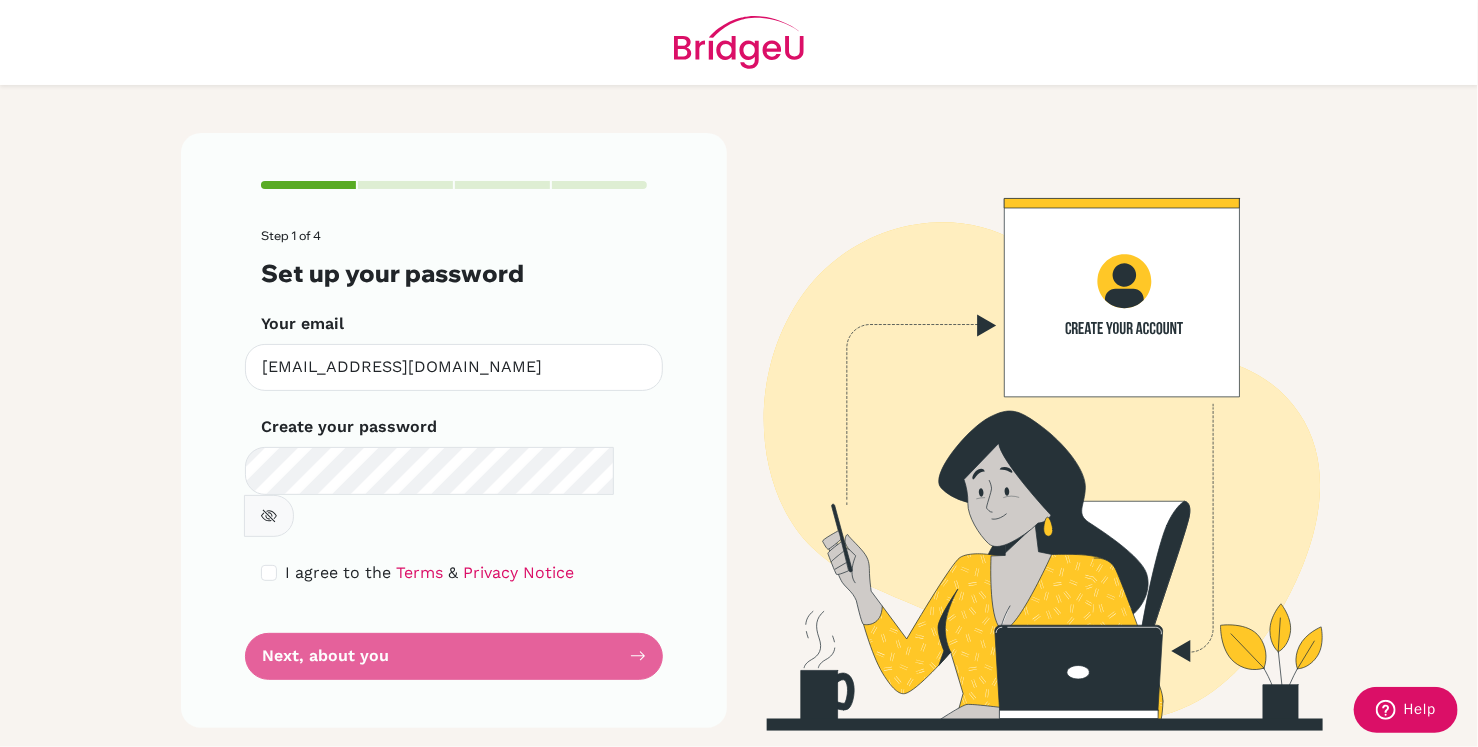 click on "Step 1 of 4
Set up your password
Your email
[EMAIL_ADDRESS][DOMAIN_NAME]
Invalid email
Create your password
Make sure it's at least 6 characters
I agree to the
Terms
&
Privacy Notice
Next, about you" at bounding box center (454, 454) 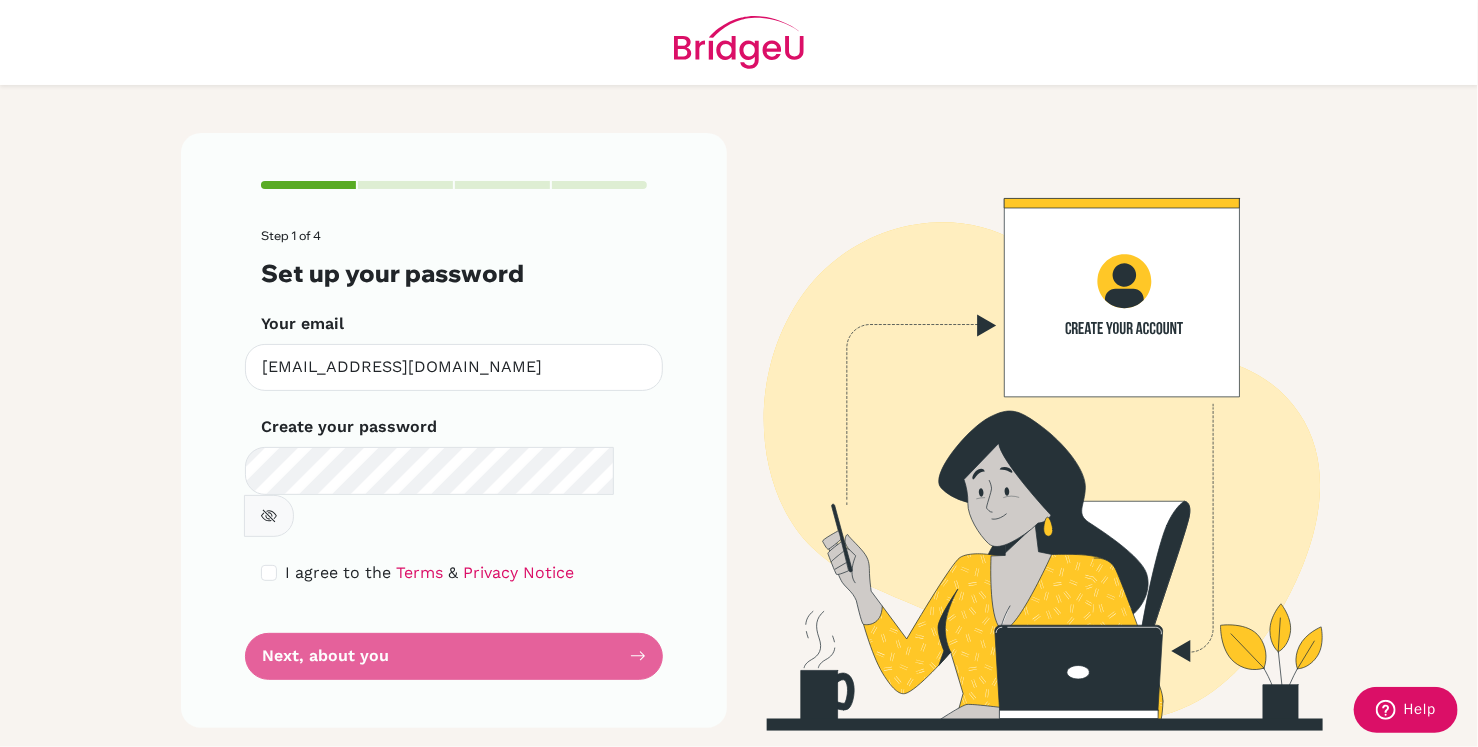 click on "Step 1 of 4
Set up your password
Your email
[EMAIL_ADDRESS][DOMAIN_NAME]
Invalid email
Create your password
Make sure it's at least 6 characters
I agree to the
Terms
&
Privacy Notice
Next, about you" at bounding box center (454, 454) 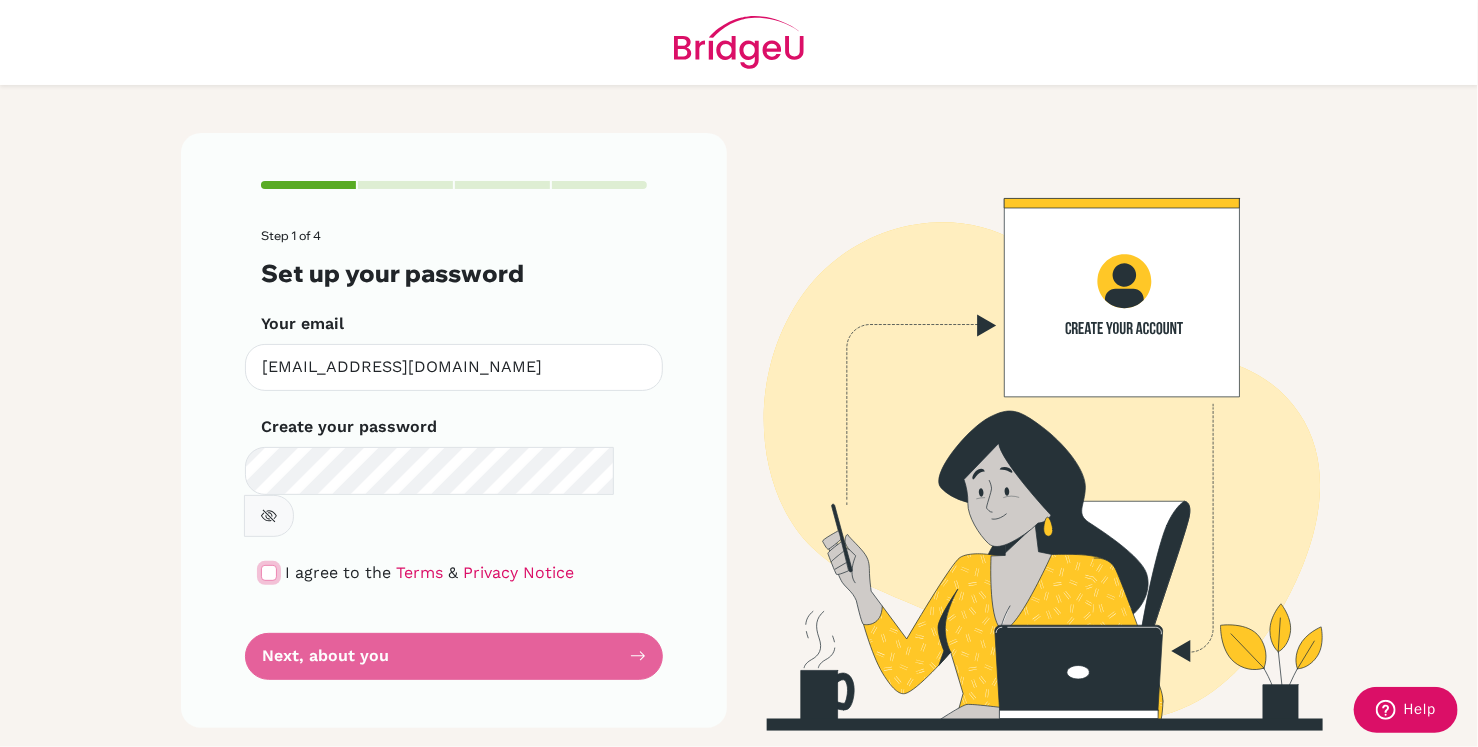 click at bounding box center [269, 573] 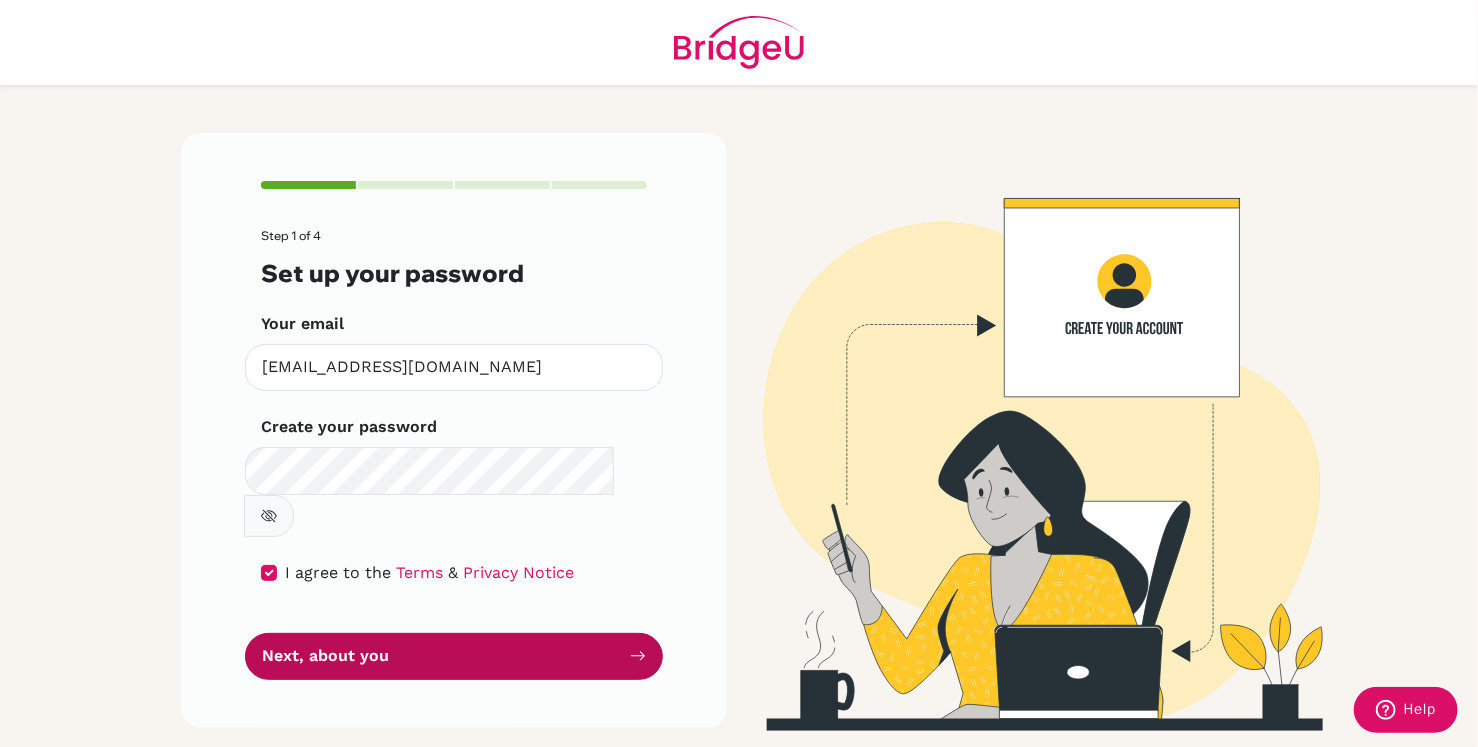 click on "Next, about you" at bounding box center [454, 656] 